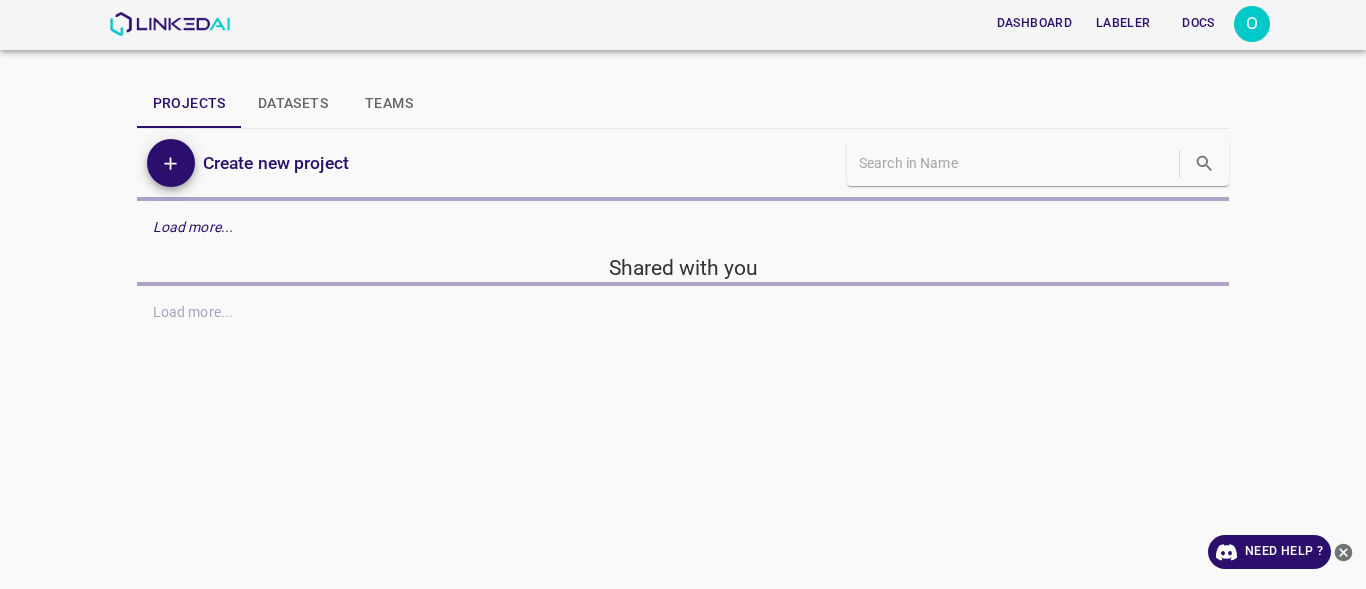 scroll, scrollTop: 0, scrollLeft: 0, axis: both 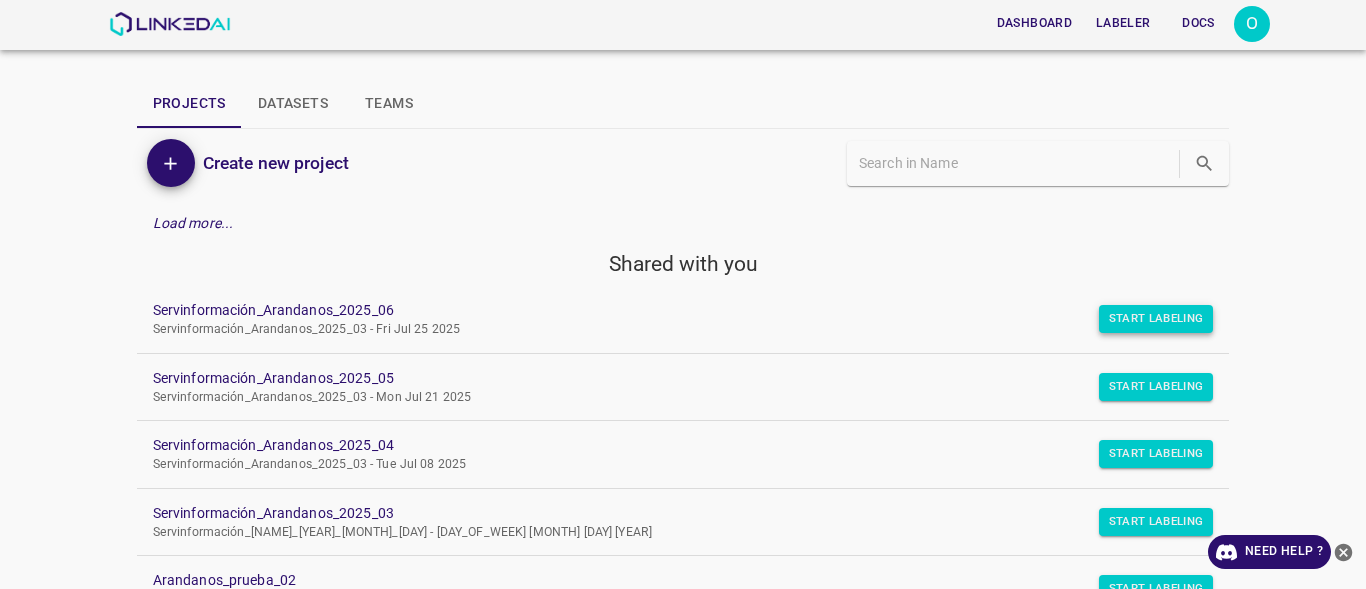 click on "Start Labeling" at bounding box center [1156, 319] 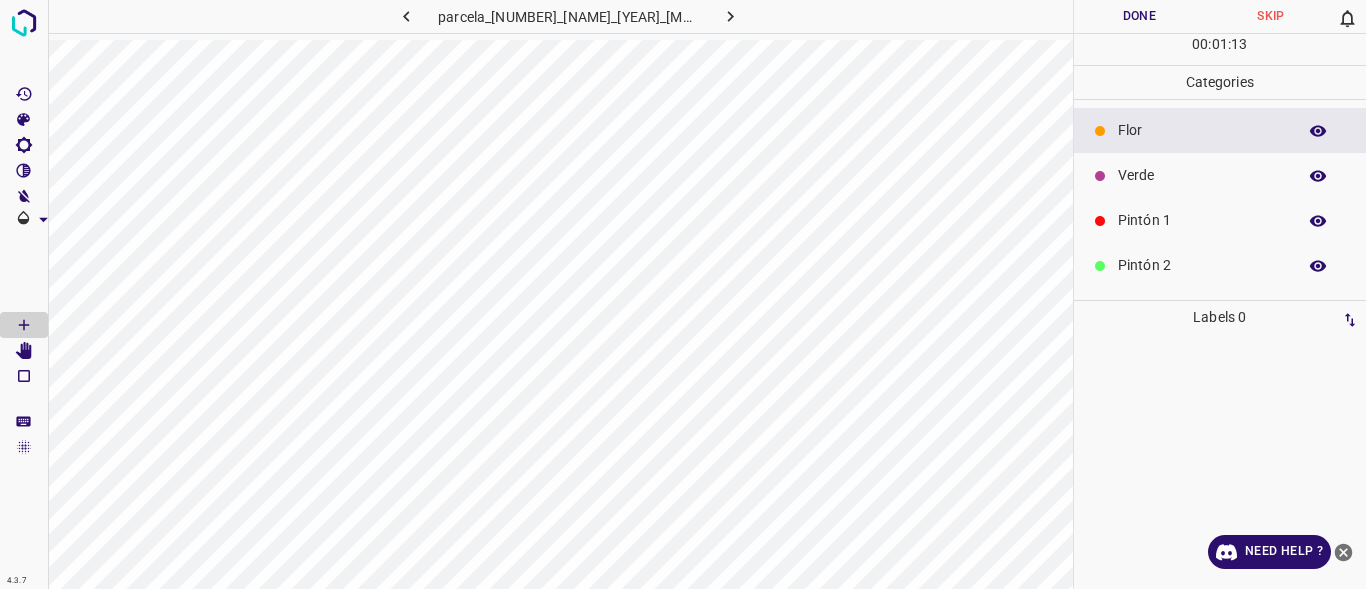 click on "Pintón 1" at bounding box center (1202, 220) 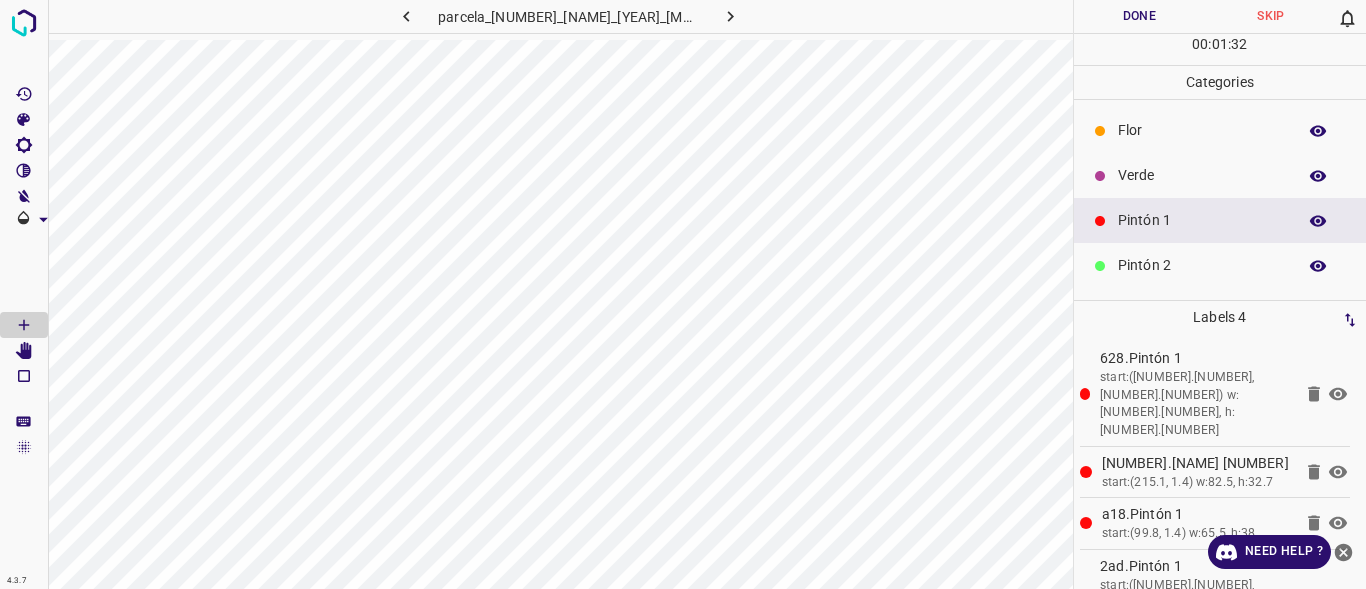 drag, startPoint x: 1170, startPoint y: 277, endPoint x: 1152, endPoint y: 274, distance: 18.248287 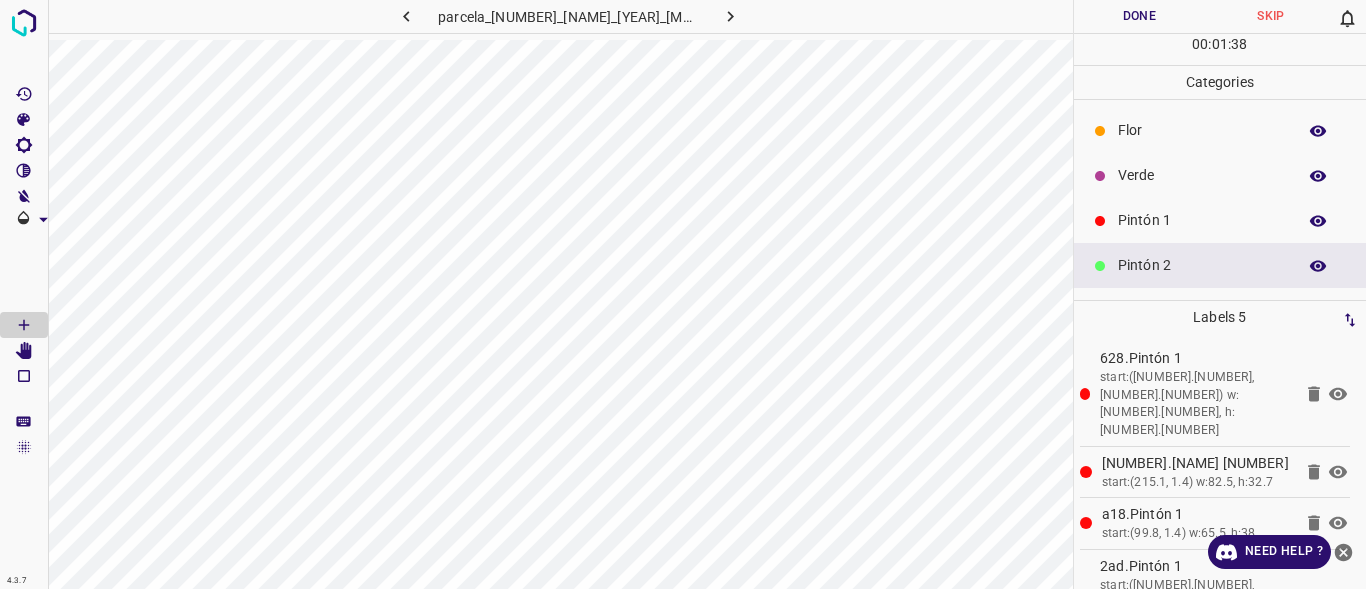 click on "Pintón 1" at bounding box center (1202, 220) 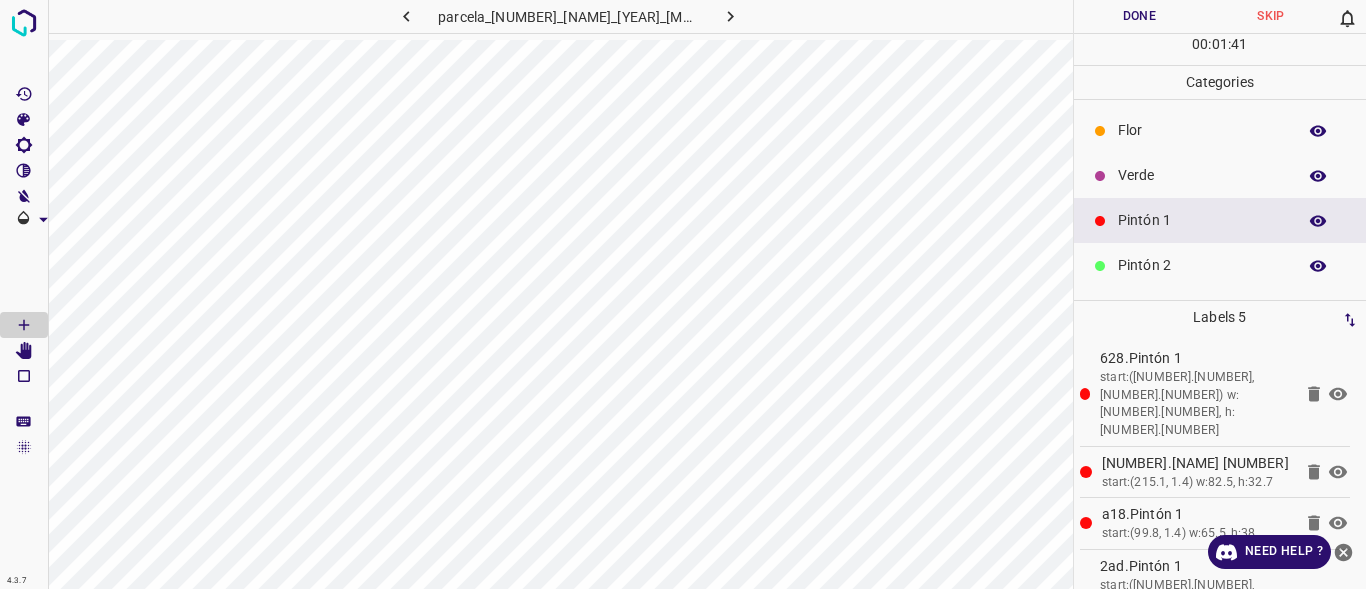 click on "Pintón 2" at bounding box center [1202, 265] 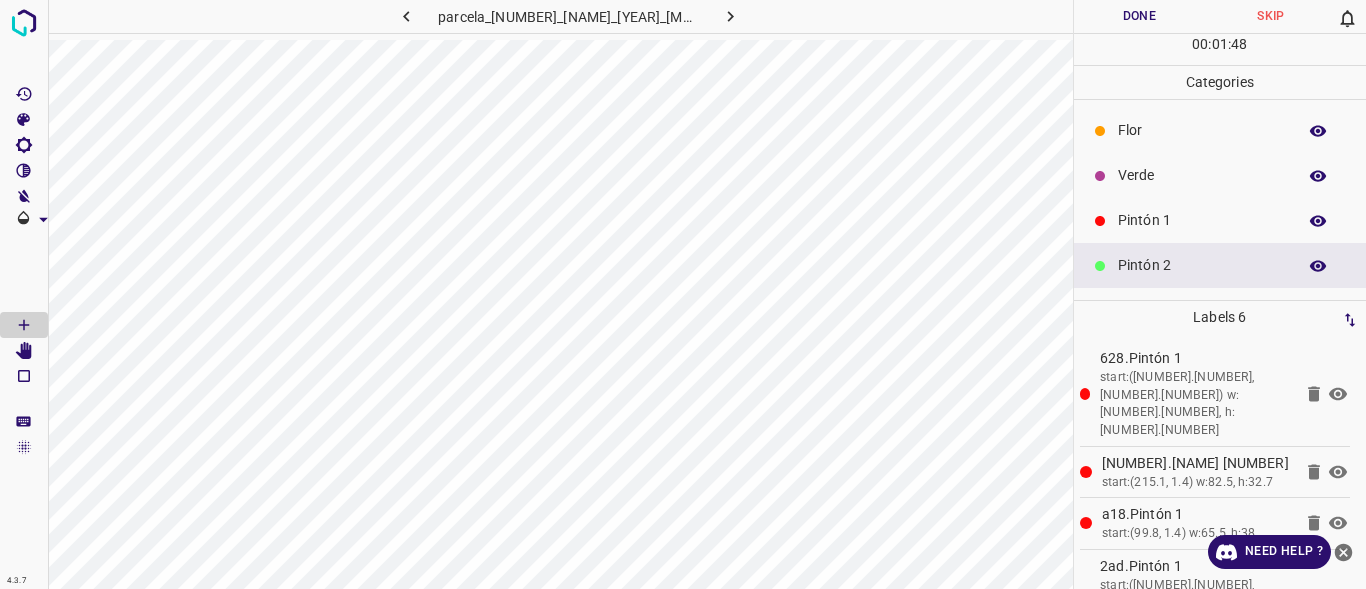 click on "Pintón 1" at bounding box center (1202, 220) 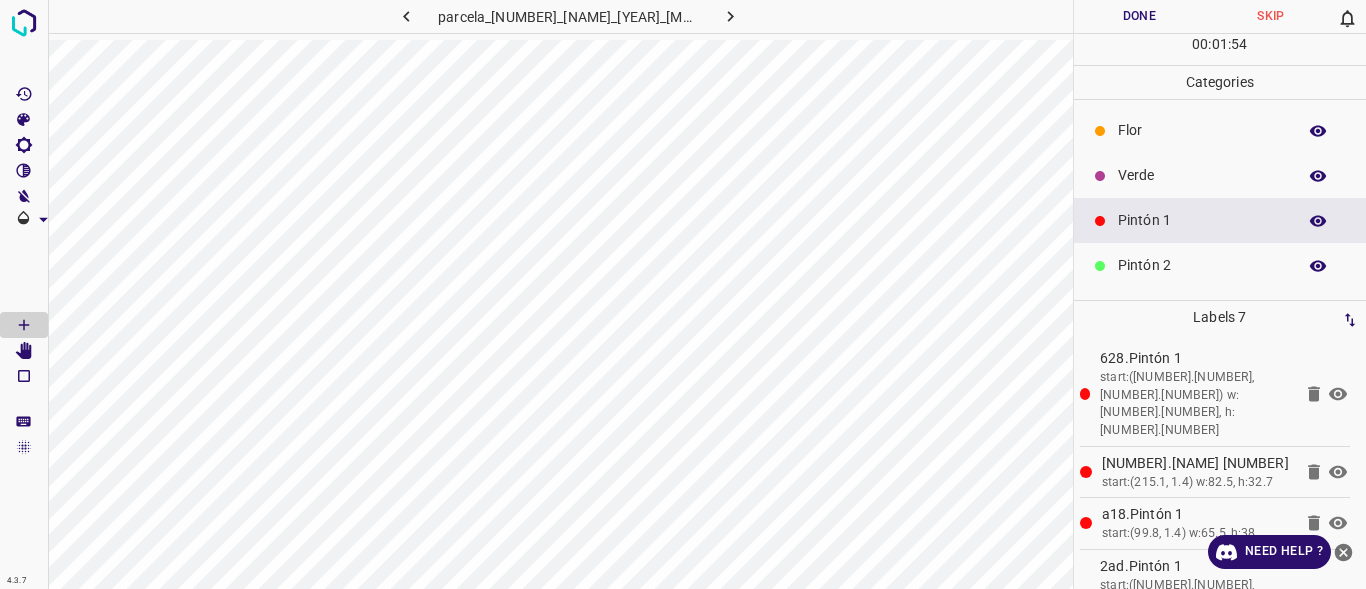 drag, startPoint x: 1117, startPoint y: 163, endPoint x: 1105, endPoint y: 165, distance: 12.165525 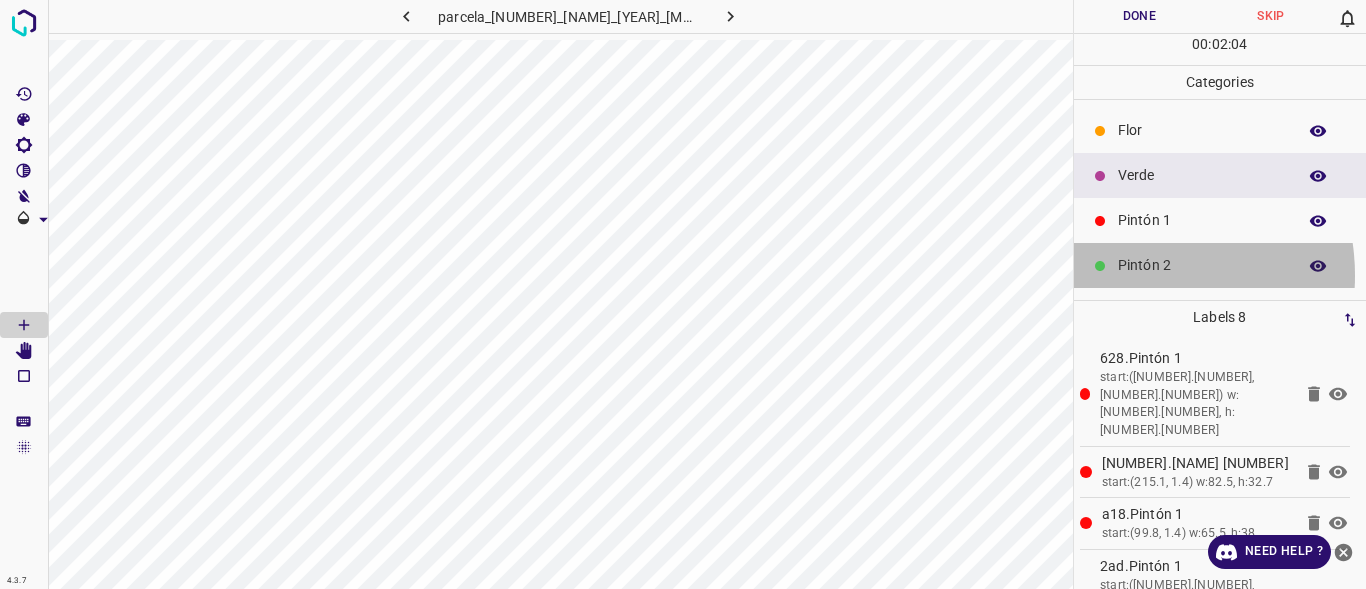 click on "Pintón 2" at bounding box center [1202, 265] 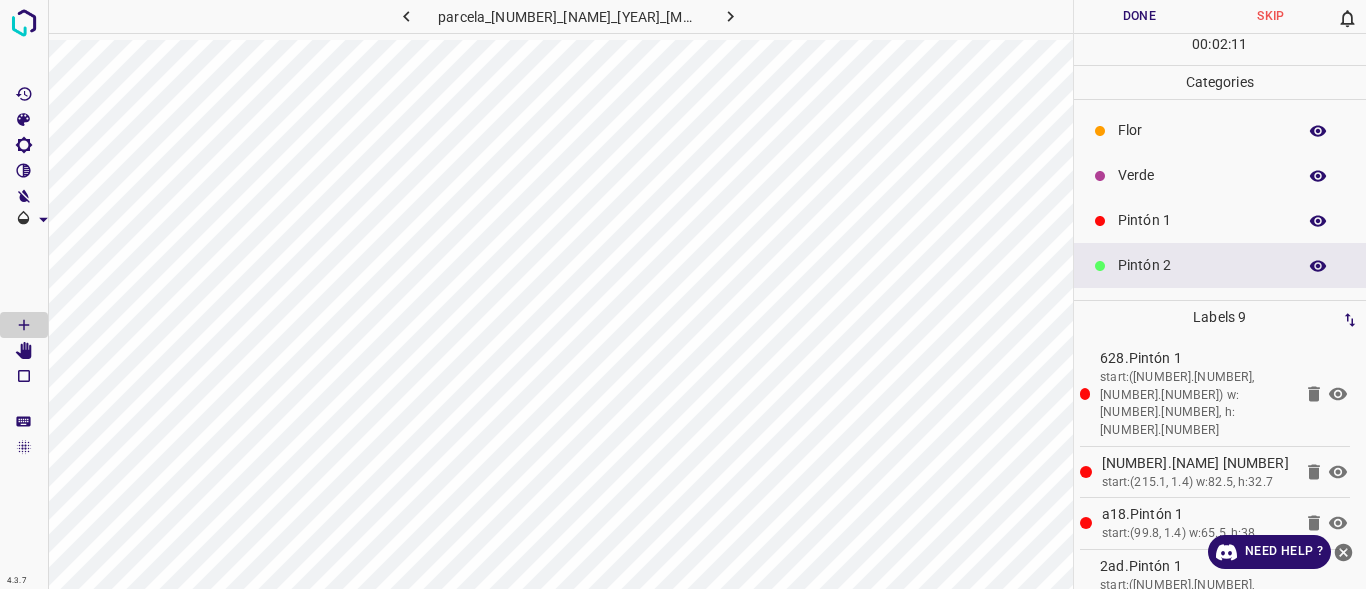 drag, startPoint x: 1200, startPoint y: 226, endPoint x: 1139, endPoint y: 254, distance: 67.11929 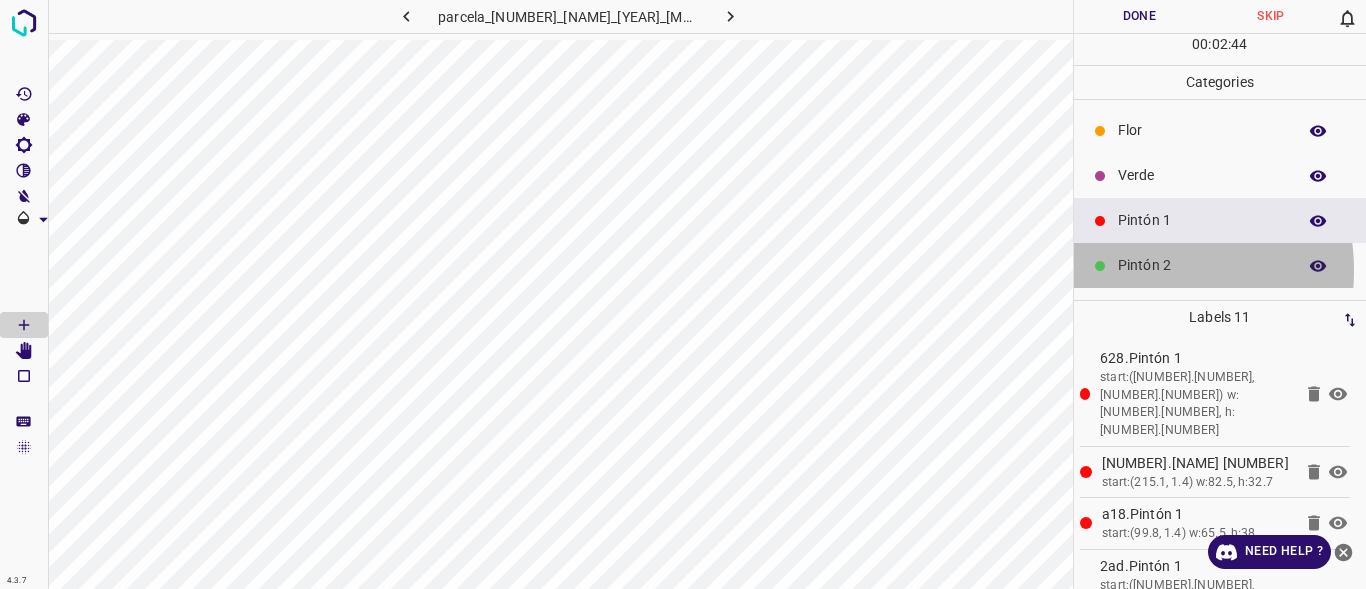 click on "Pintón 2" at bounding box center [1202, 265] 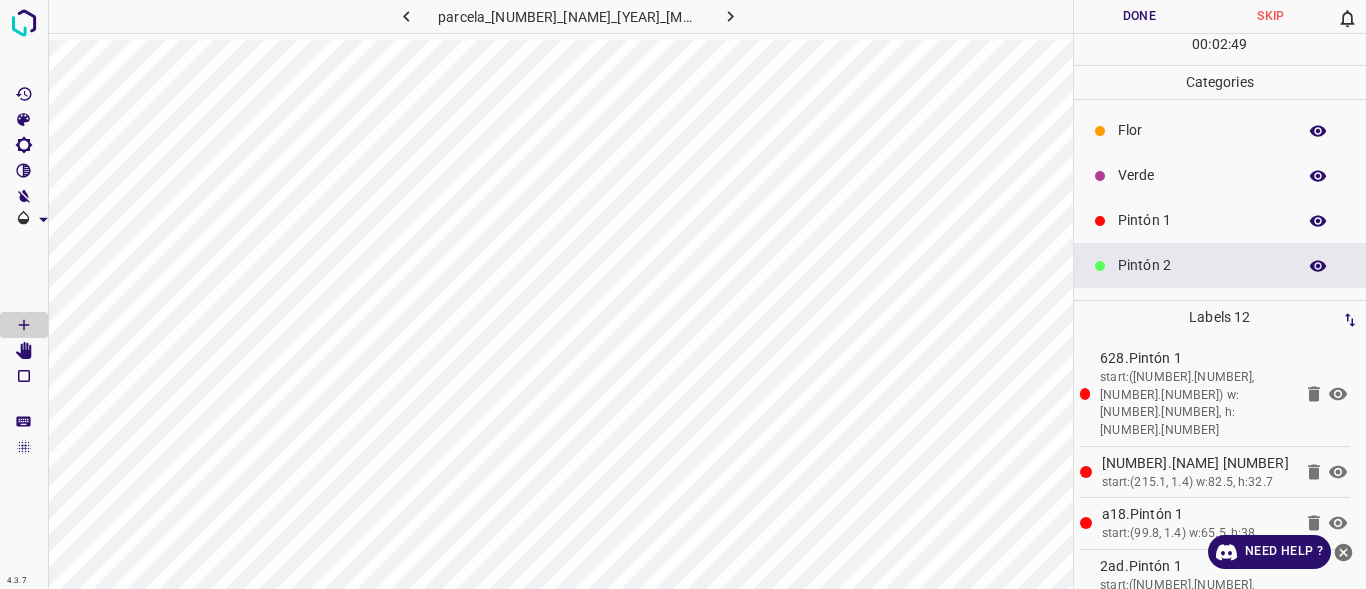 click on "Verde" at bounding box center (1202, 175) 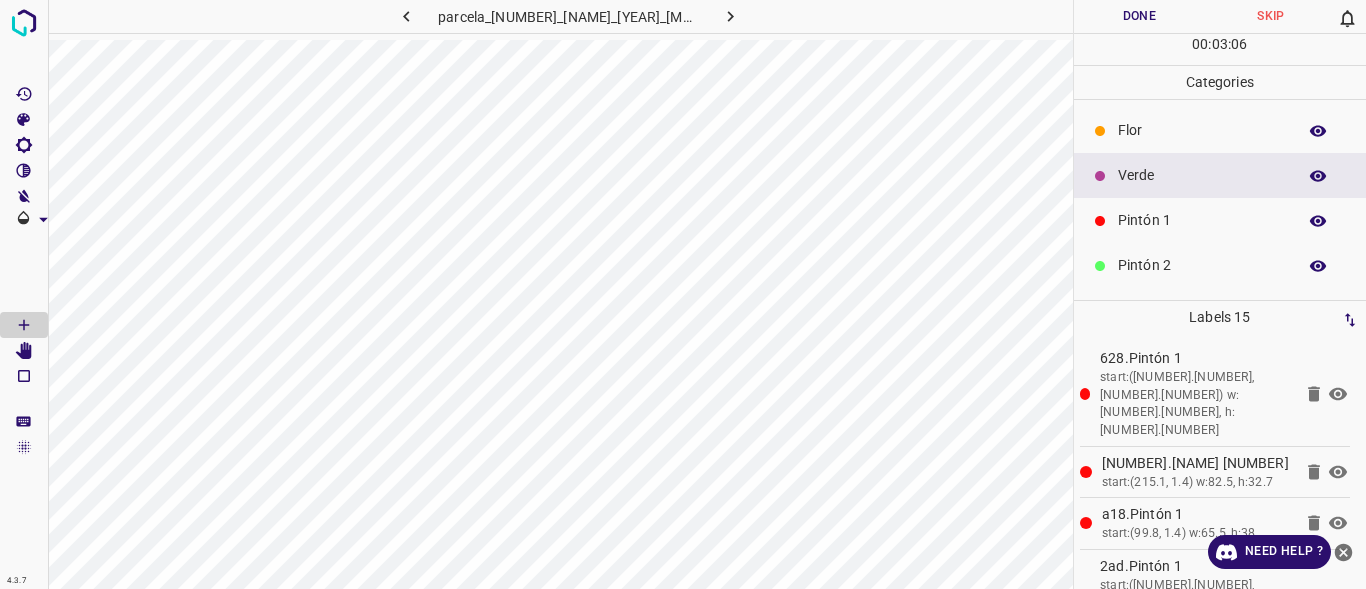 click on "Flor" at bounding box center [1202, 130] 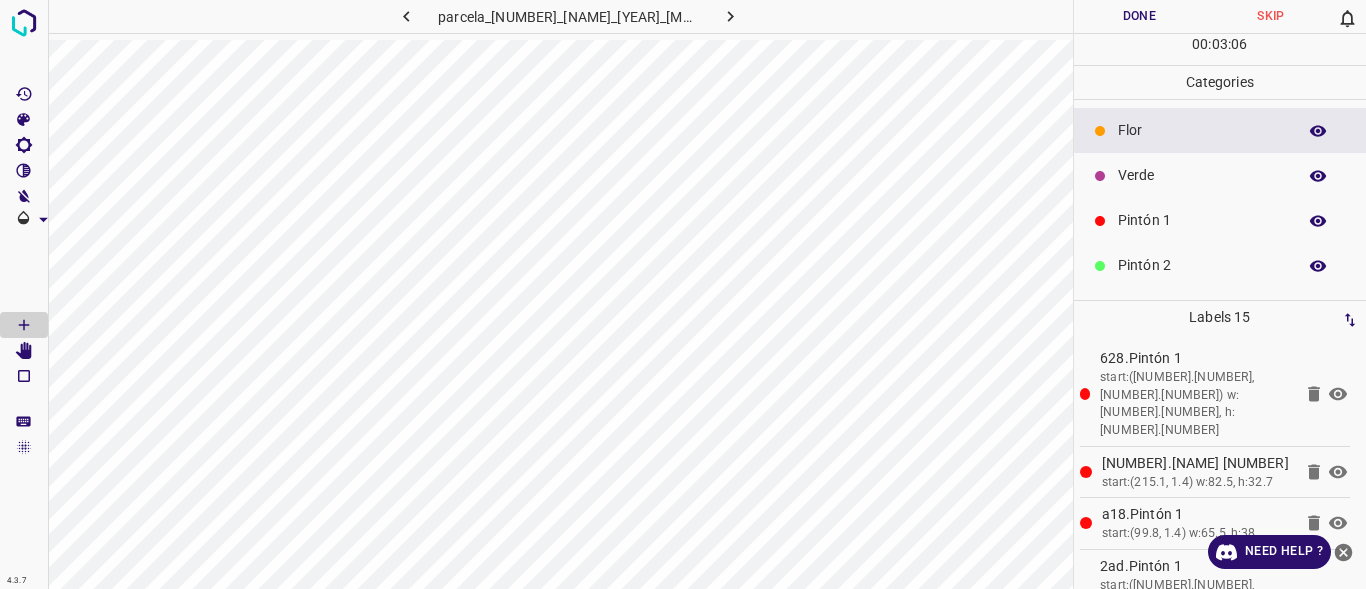 click on "Flor" at bounding box center (1220, 130) 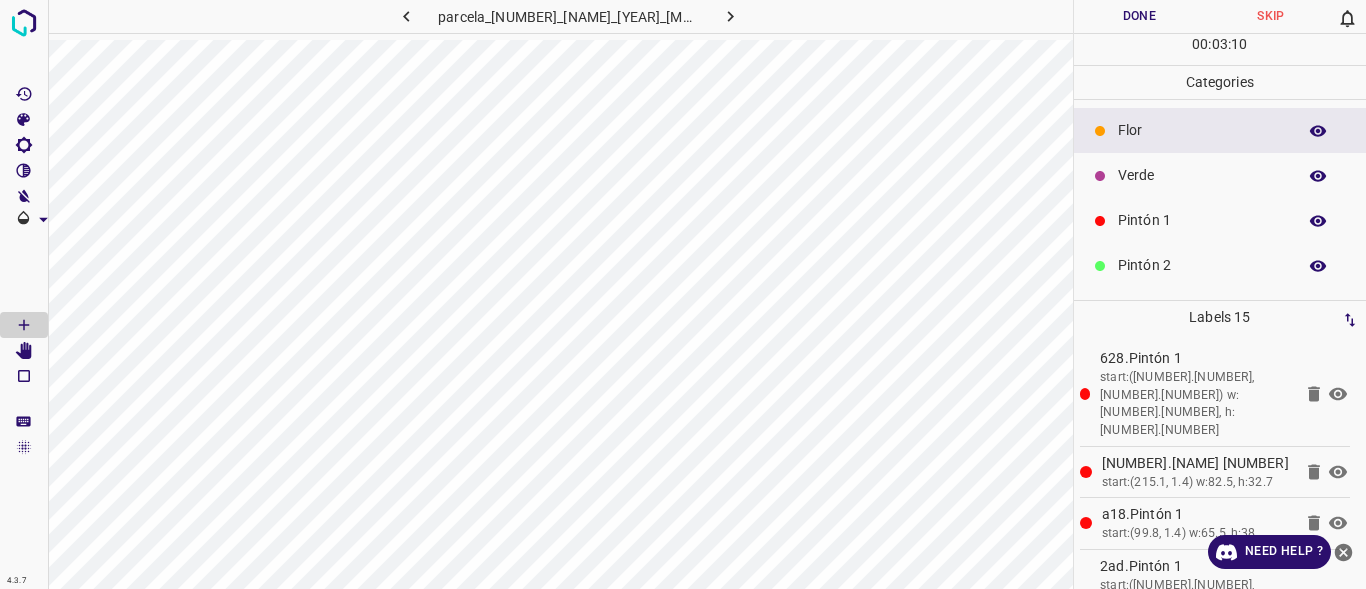 click on "Verde" at bounding box center [1202, 175] 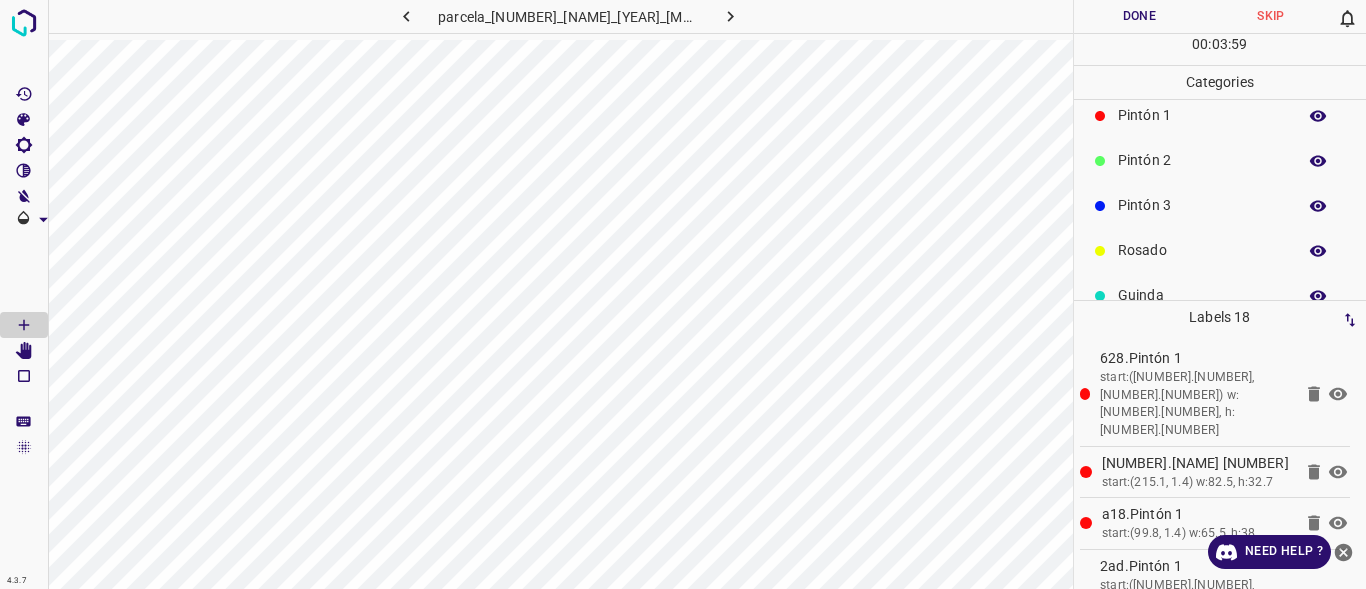 scroll, scrollTop: 115, scrollLeft: 0, axis: vertical 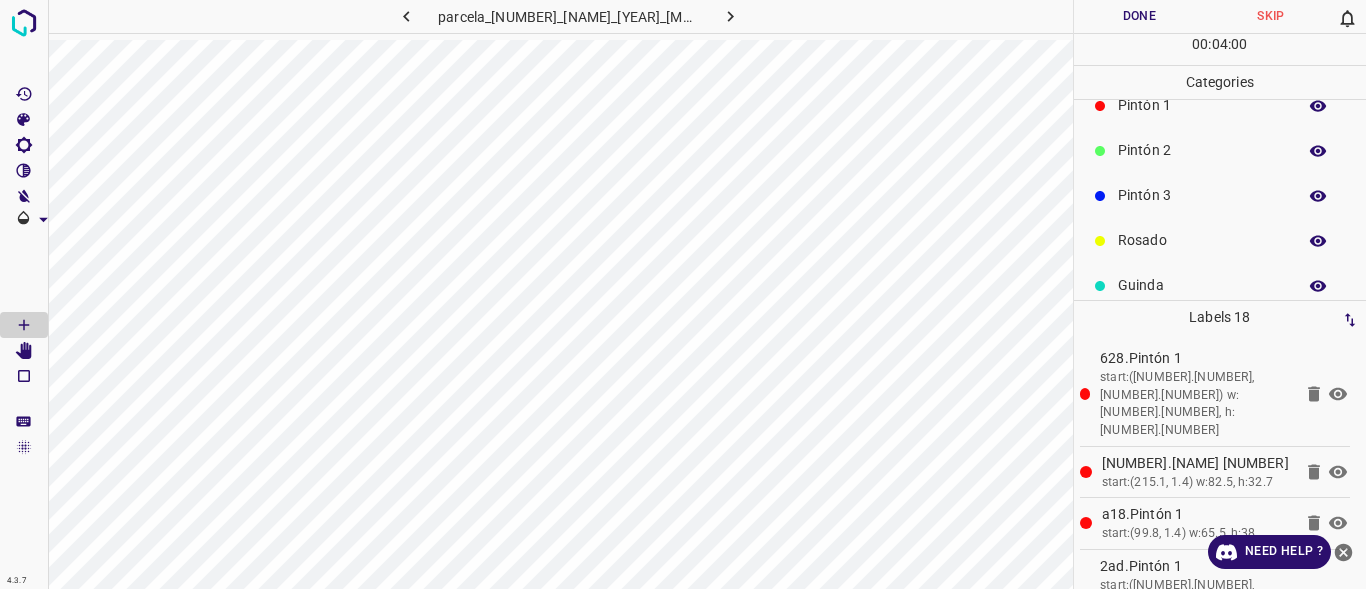 click on "Pintón 3" at bounding box center (1202, 195) 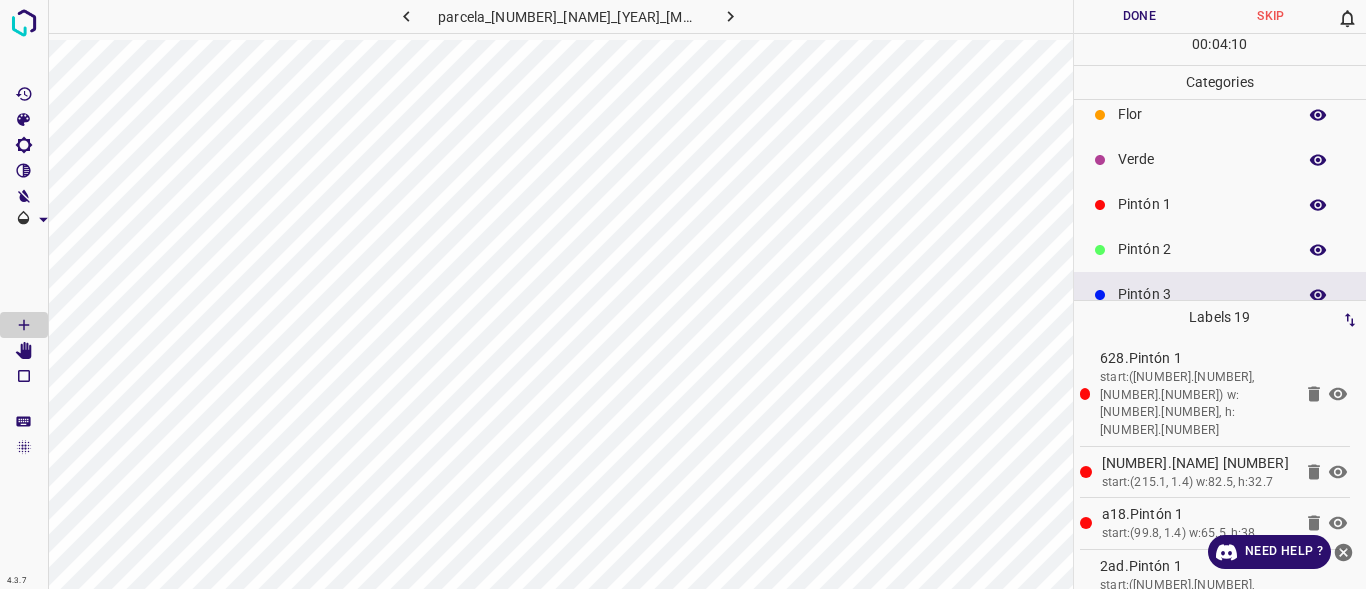 scroll, scrollTop: 9, scrollLeft: 0, axis: vertical 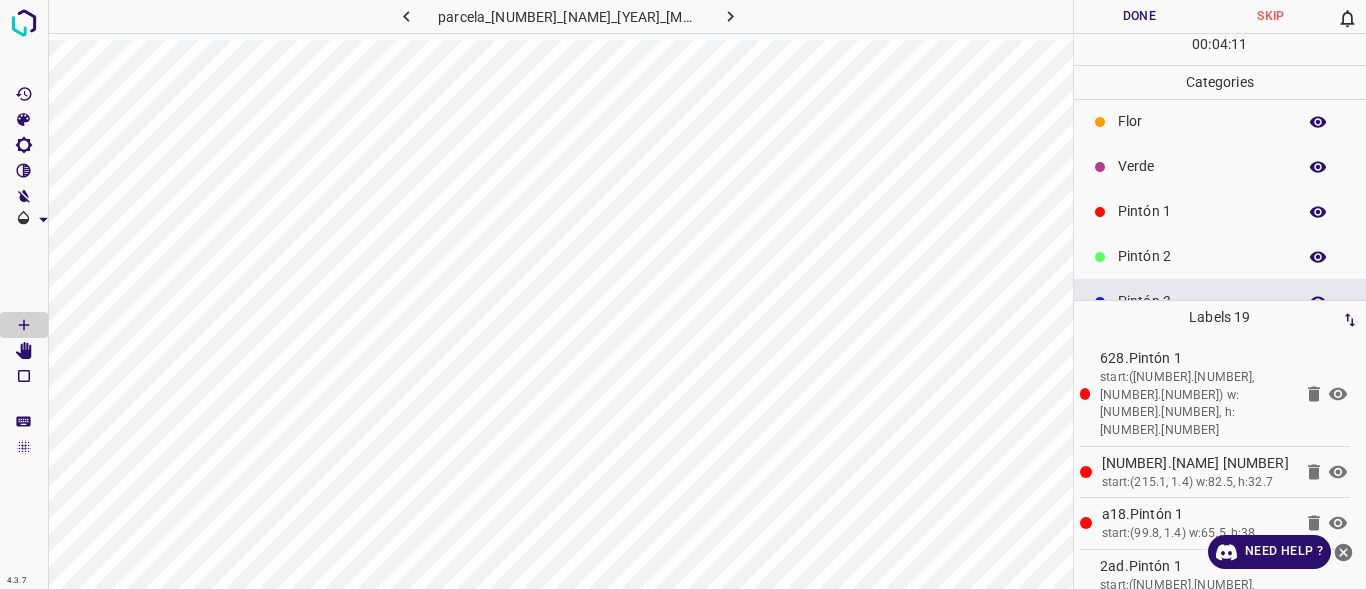 click on "Pintón 1" at bounding box center [1202, 211] 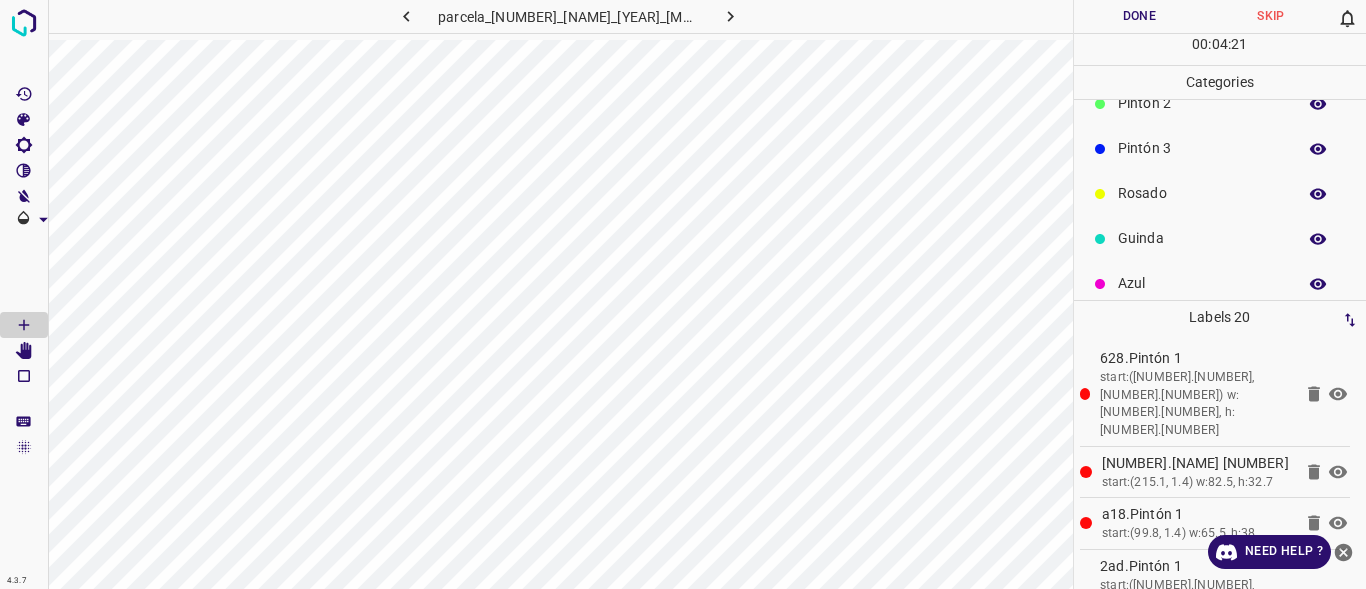 scroll, scrollTop: 176, scrollLeft: 0, axis: vertical 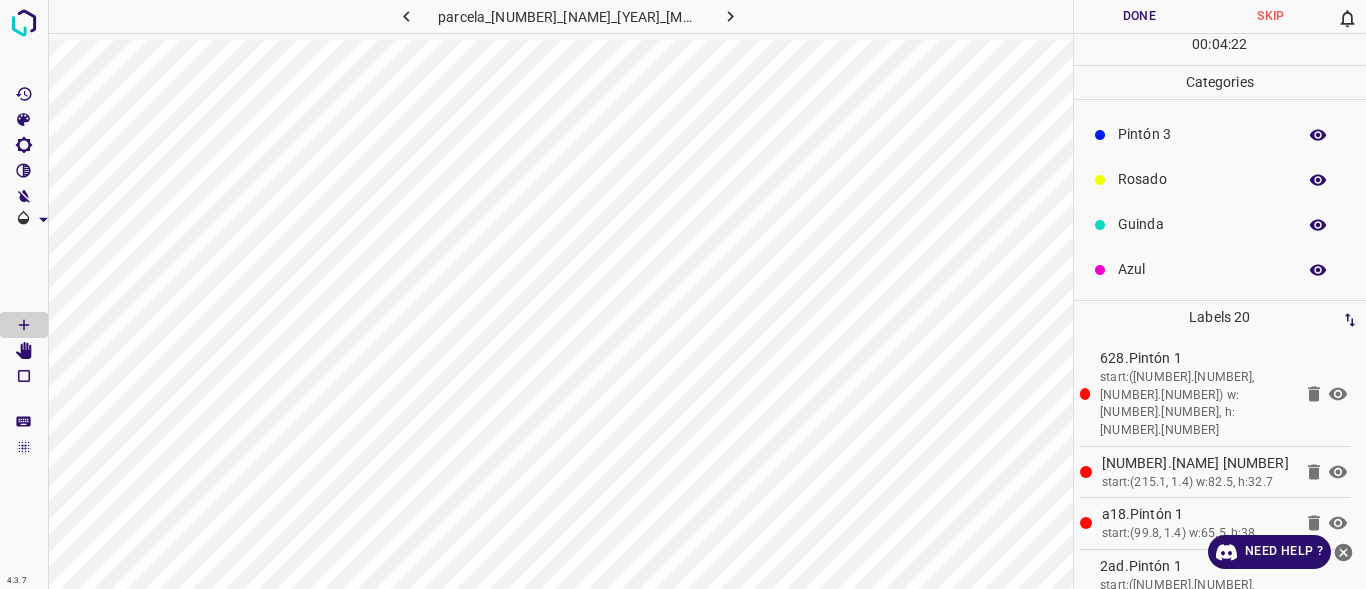 drag, startPoint x: 1174, startPoint y: 270, endPoint x: 1079, endPoint y: 269, distance: 95.005264 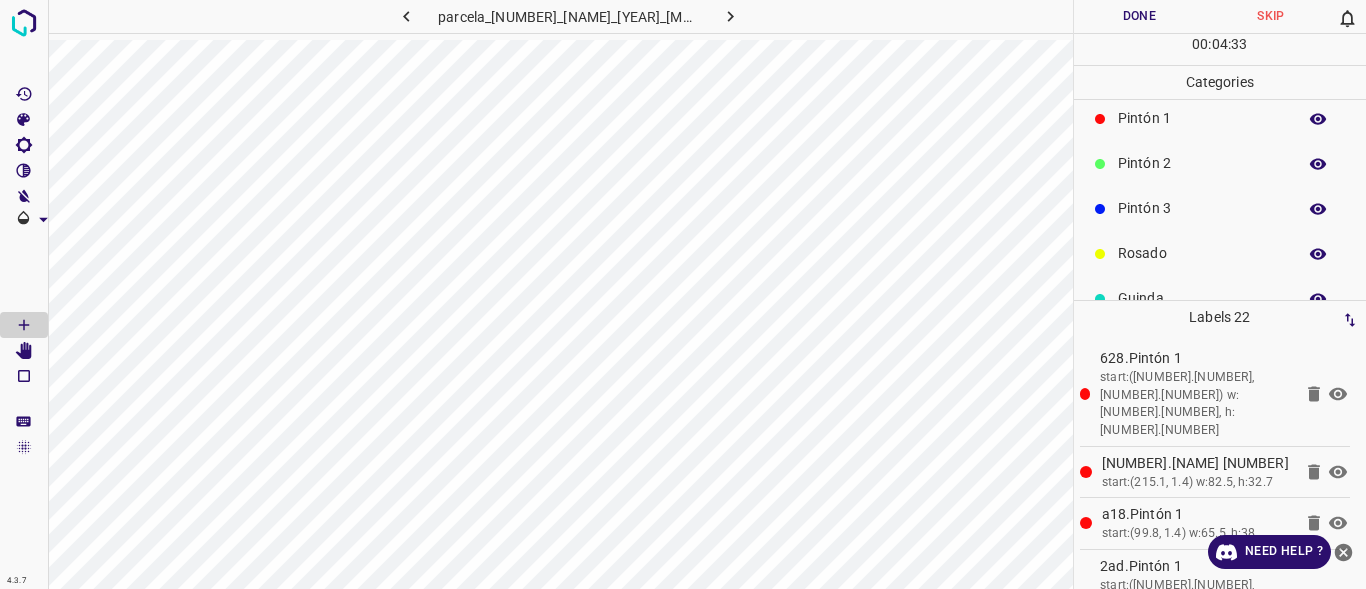 scroll, scrollTop: 93, scrollLeft: 0, axis: vertical 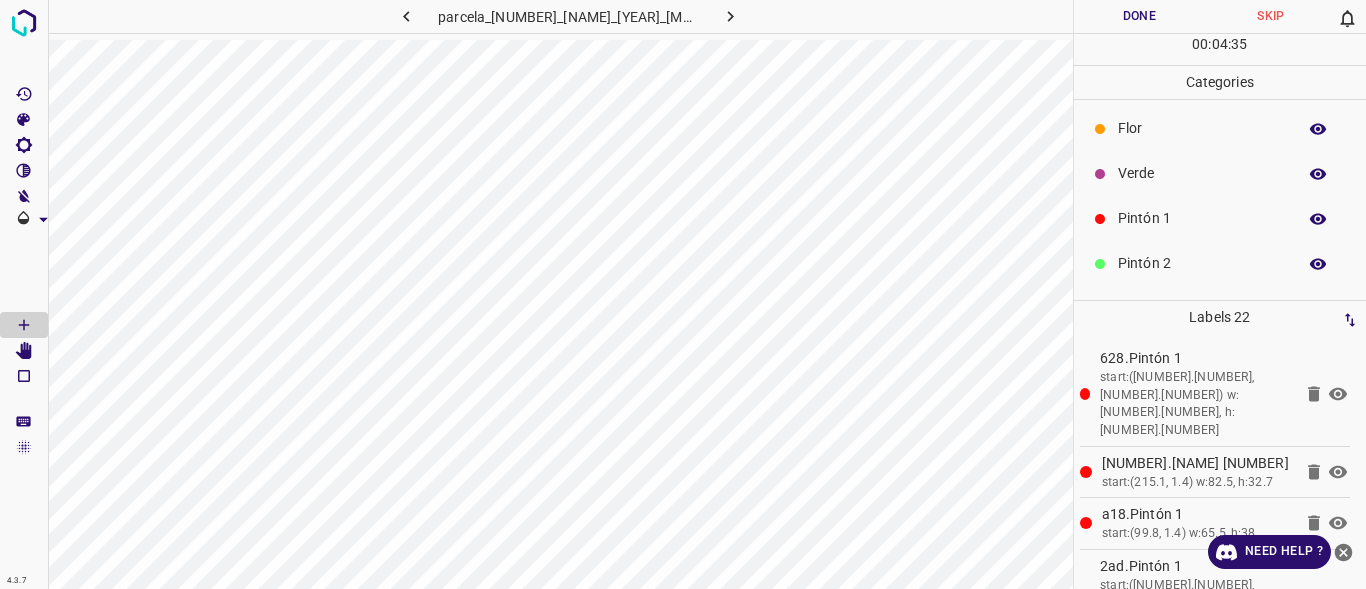 click on "Verde" at bounding box center (1202, 173) 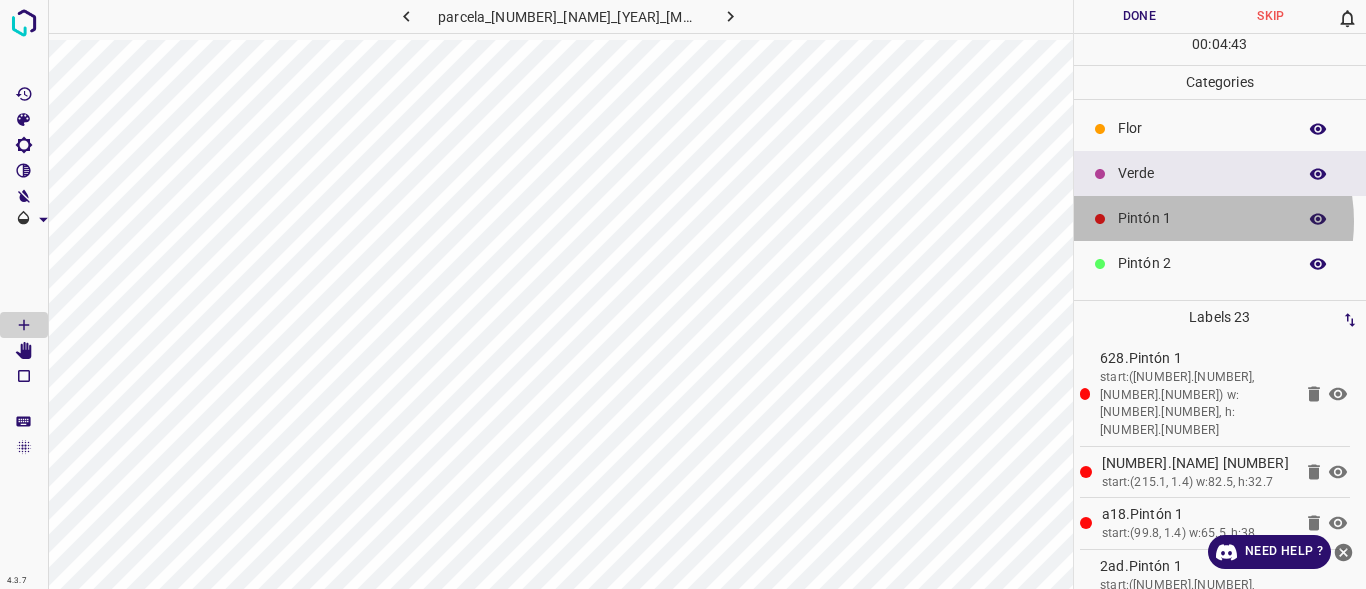 click on "Pintón 1" at bounding box center [1202, 218] 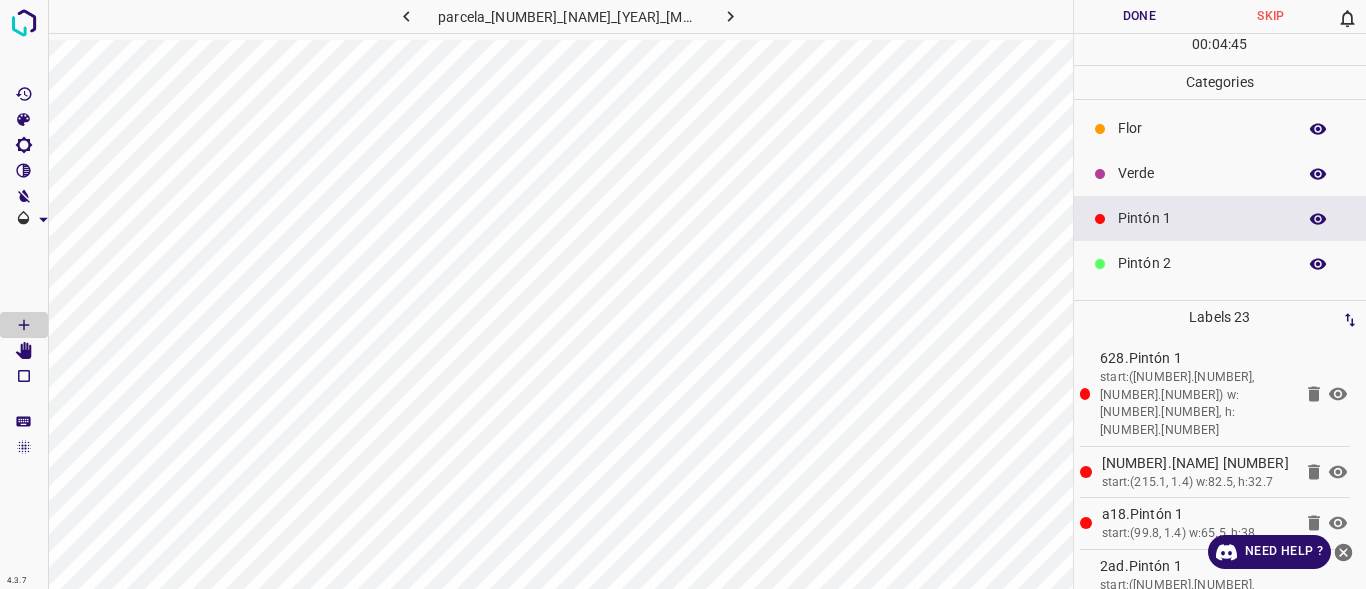 drag, startPoint x: 1225, startPoint y: 261, endPoint x: 1140, endPoint y: 252, distance: 85.47514 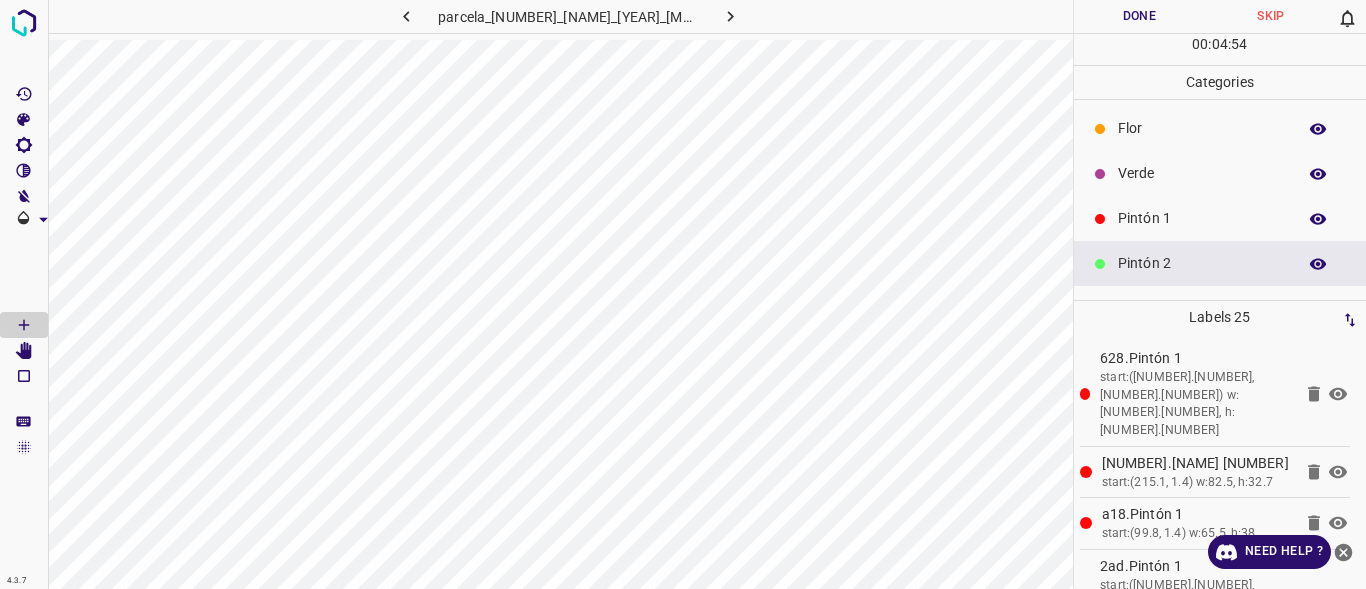 click on "Pintón 1" at bounding box center (1202, 218) 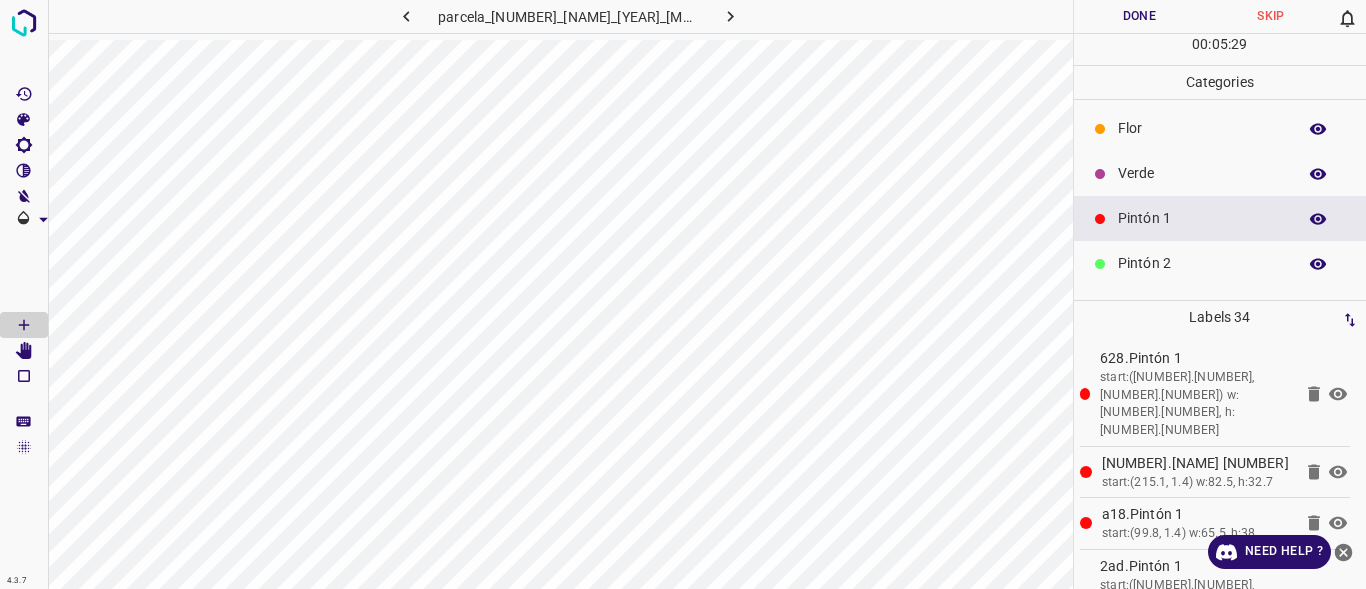 click on "Verde" at bounding box center [1202, 173] 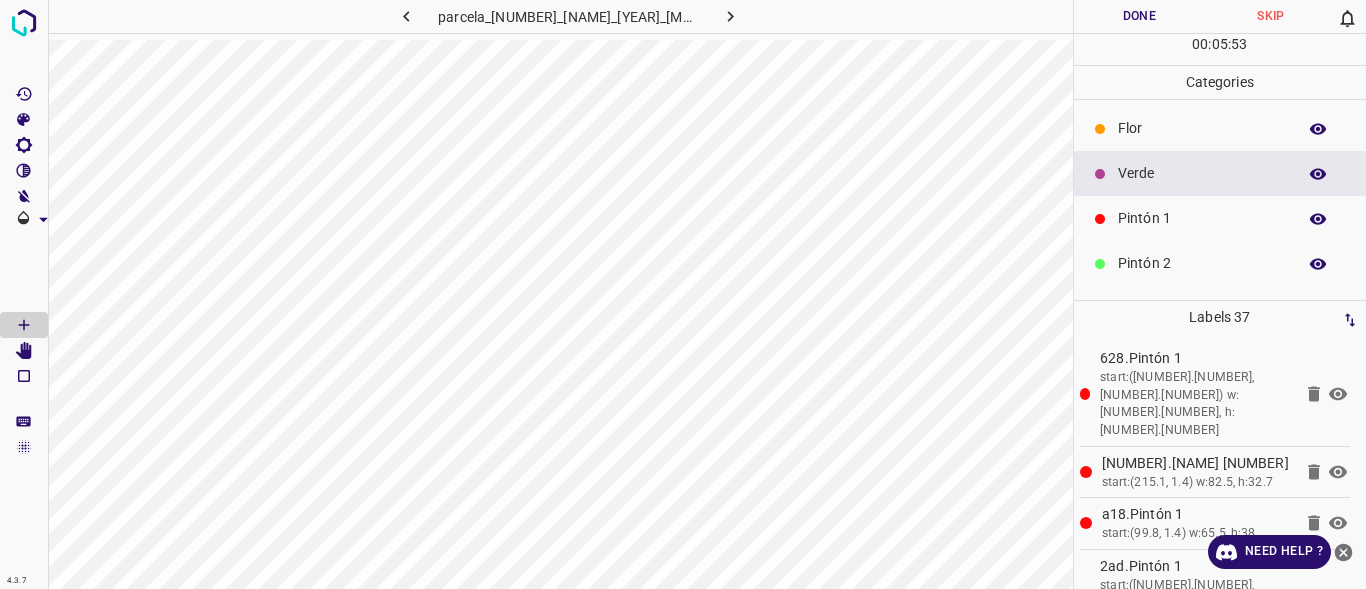 click on "Flor" at bounding box center [1202, 128] 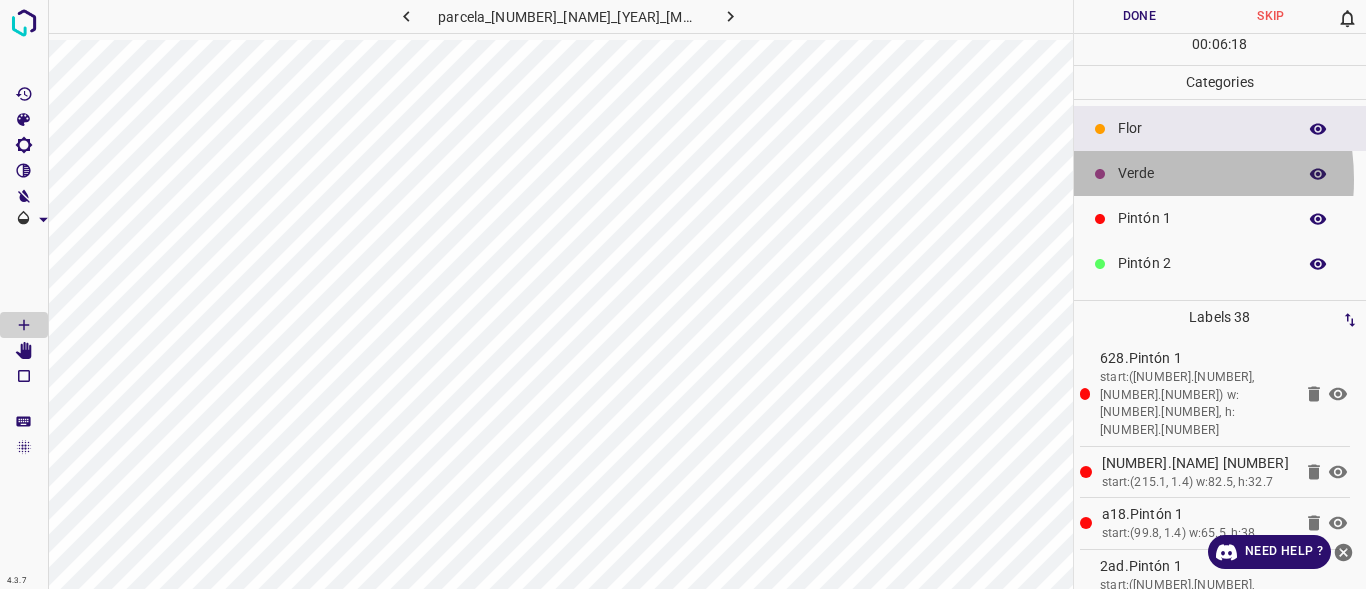 click on "Verde" at bounding box center (1202, 173) 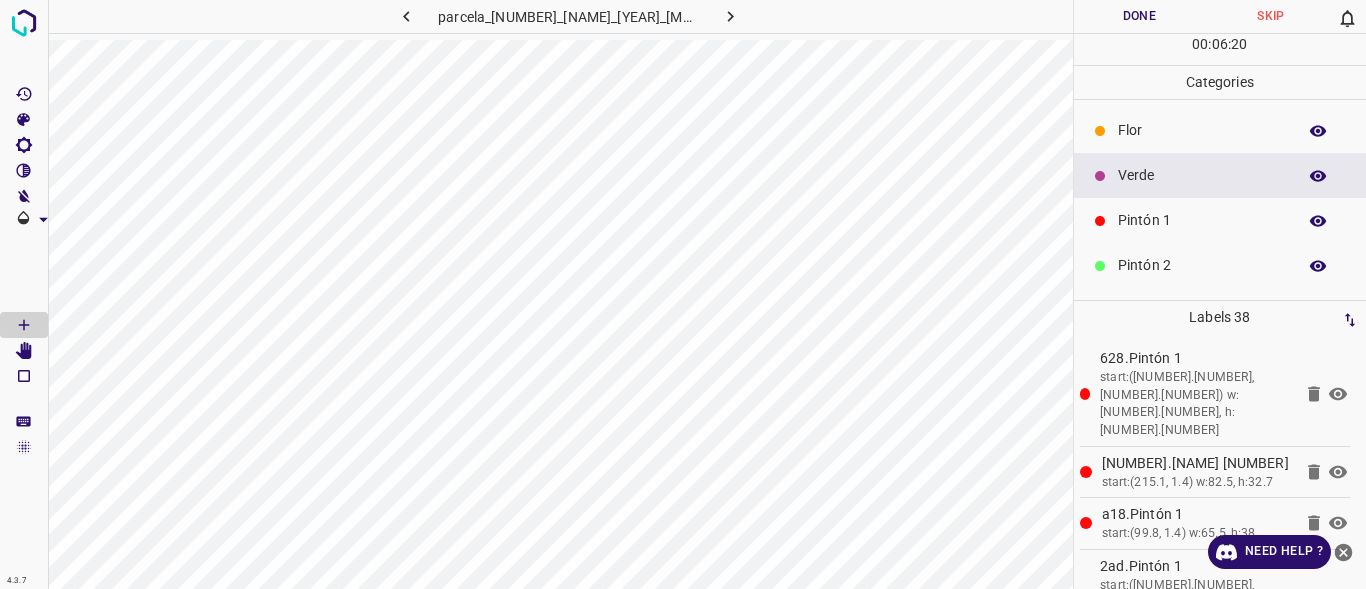 click on "Pintón 1" at bounding box center [1202, 220] 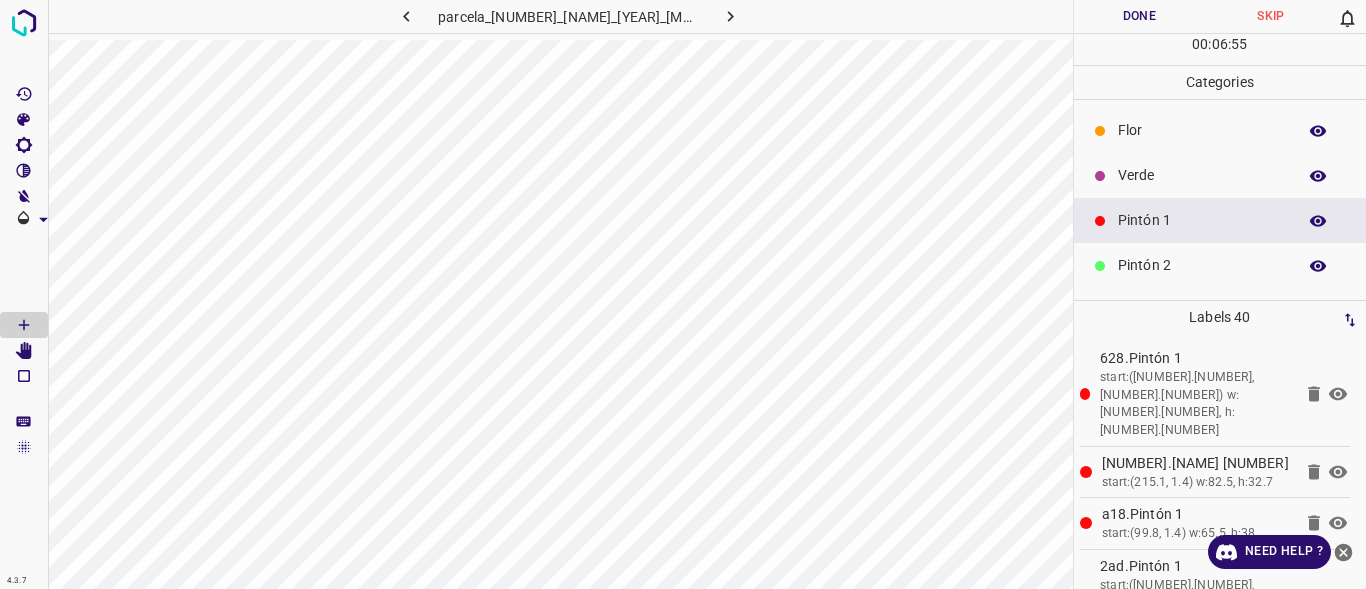 click on "Pintón 2" at bounding box center [1202, 265] 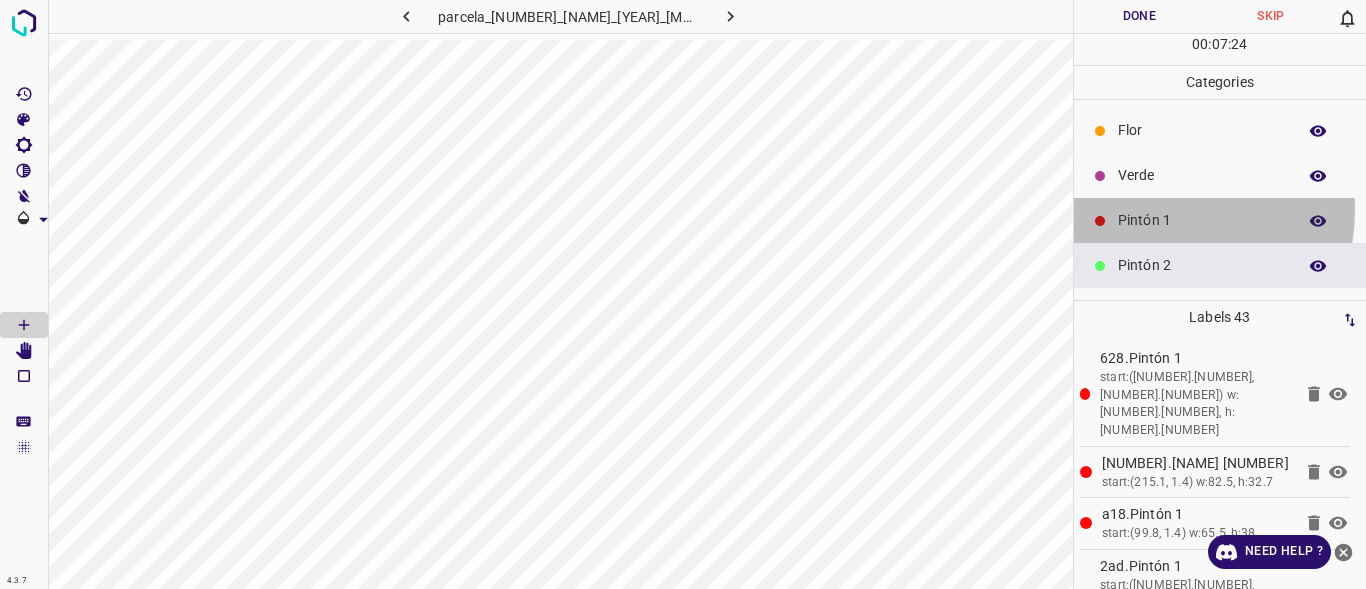 click on "Pintón 1" at bounding box center (1220, 220) 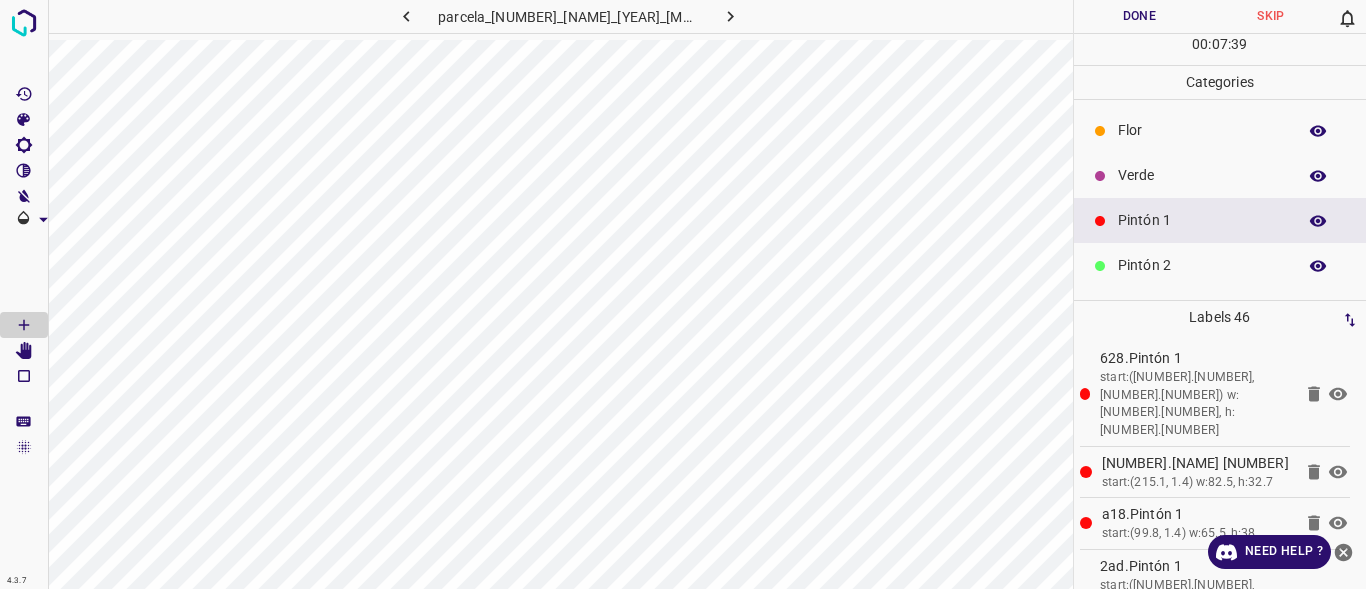 click on "Verde" at bounding box center [1202, 175] 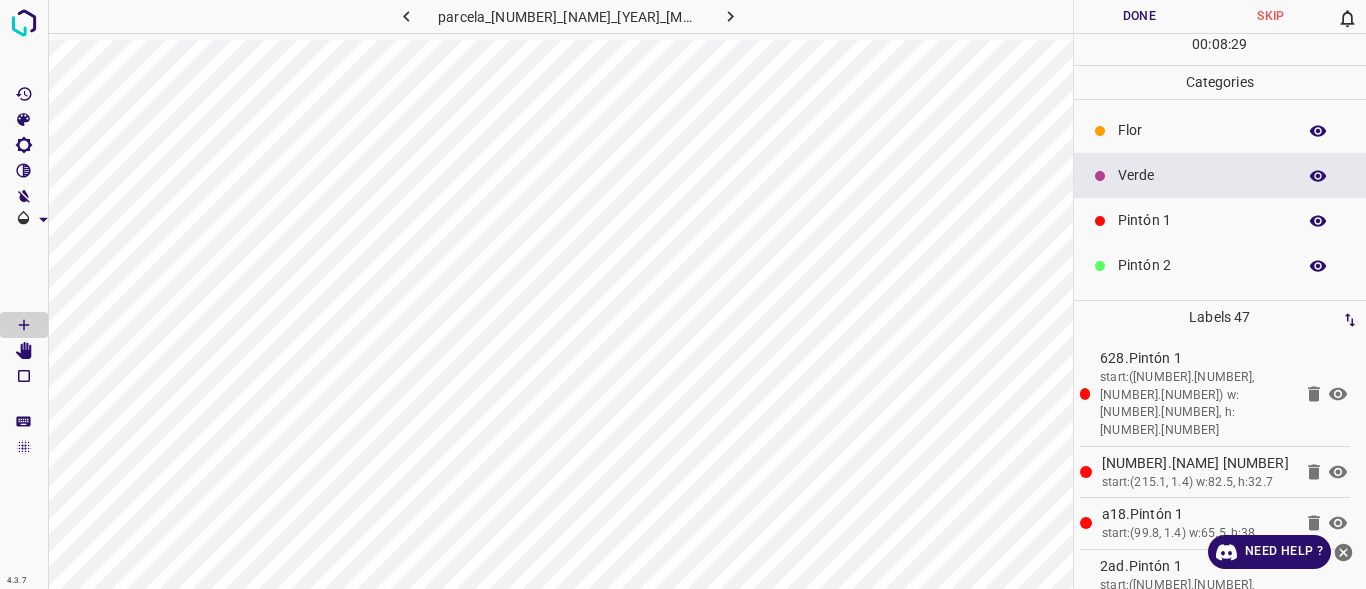 drag, startPoint x: 1134, startPoint y: 215, endPoint x: 1088, endPoint y: 216, distance: 46.010868 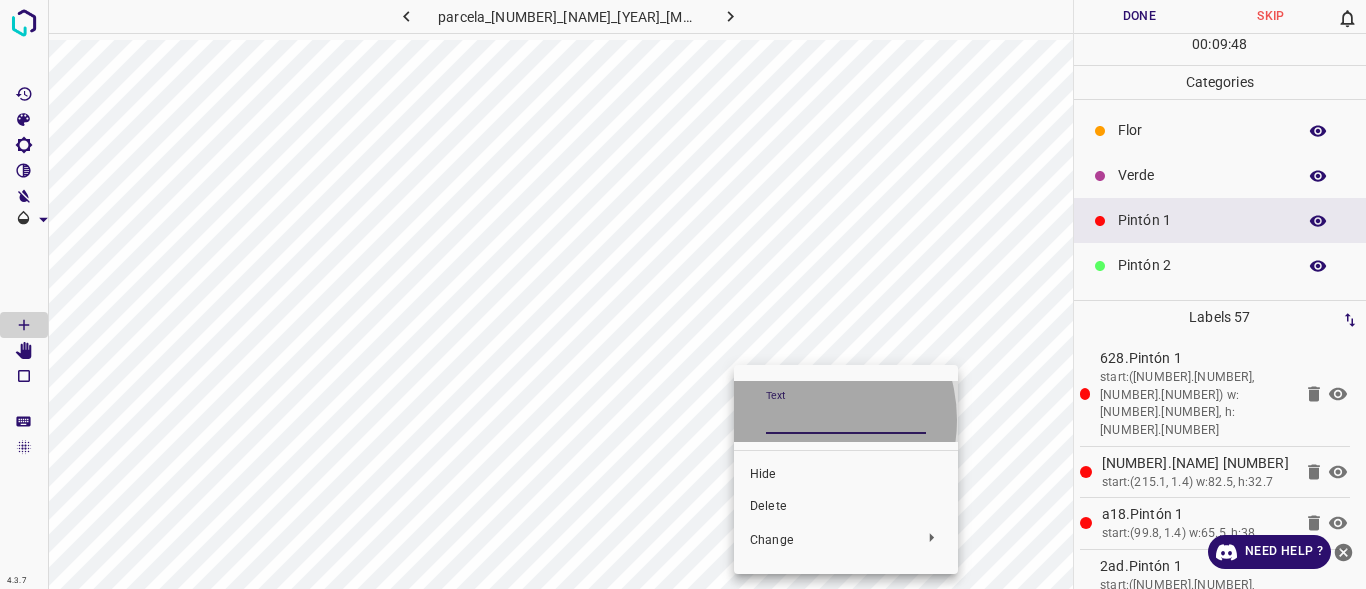 click on "- Text" at bounding box center (846, 419) 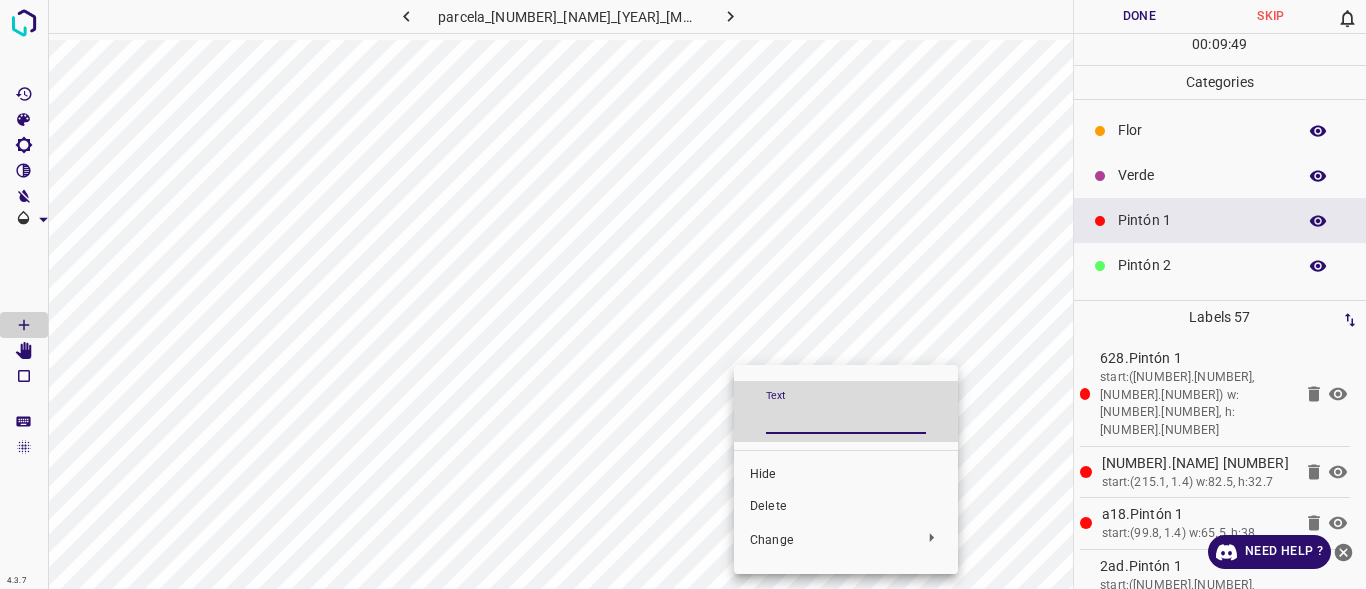 click on "- Text" at bounding box center (846, 419) 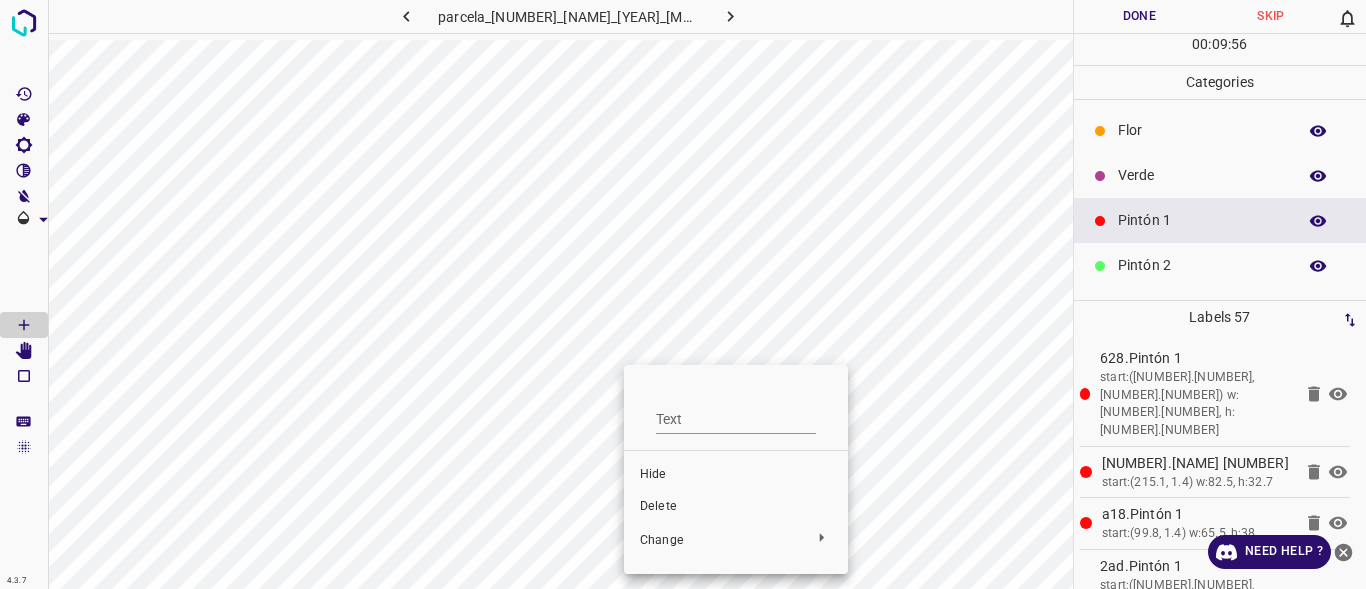click on "Delete" at bounding box center [736, 507] 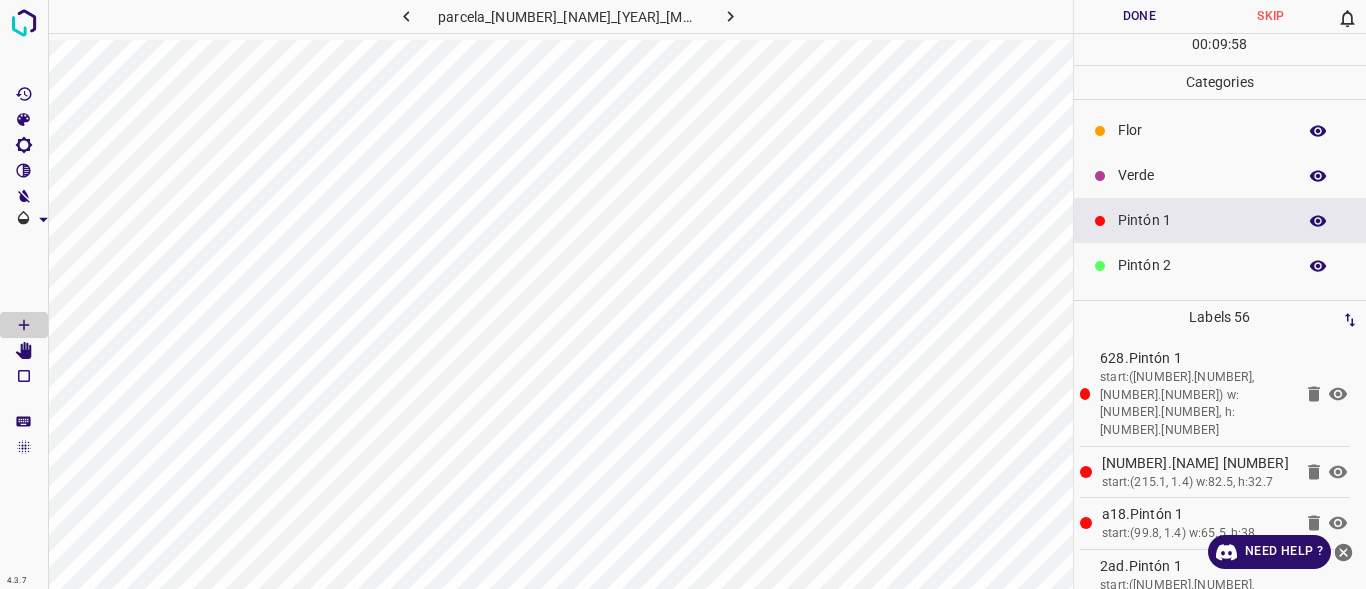 click on "Verde" at bounding box center [1202, 175] 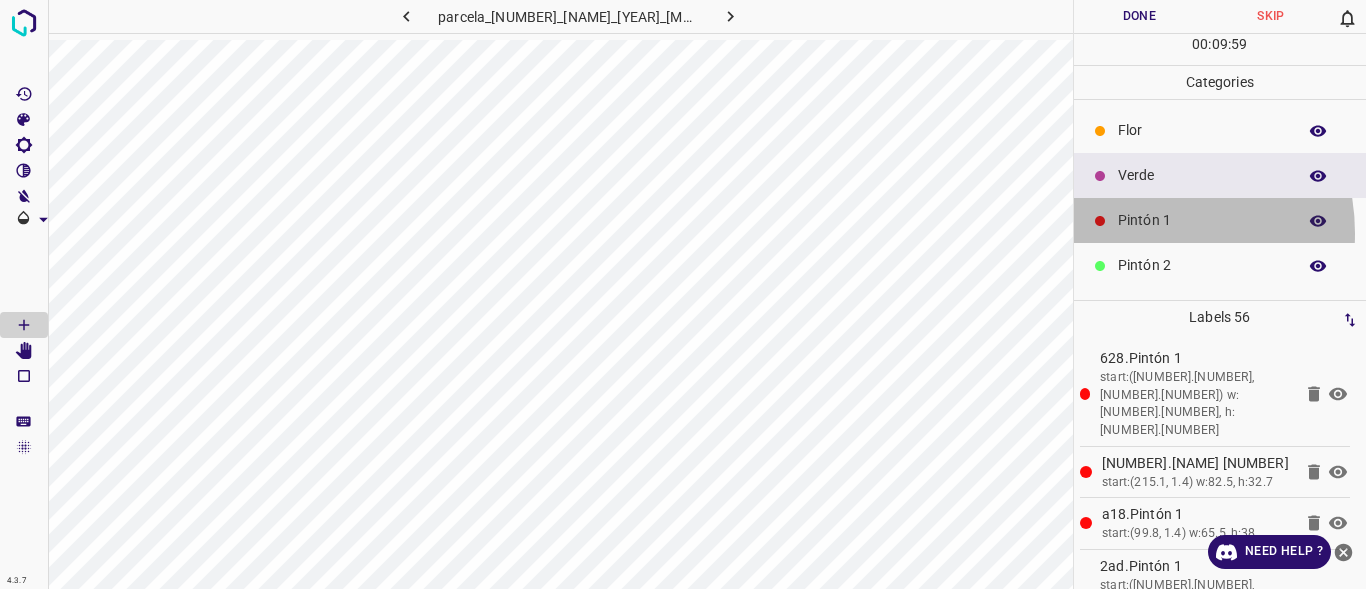 drag, startPoint x: 1128, startPoint y: 233, endPoint x: 1078, endPoint y: 236, distance: 50.08992 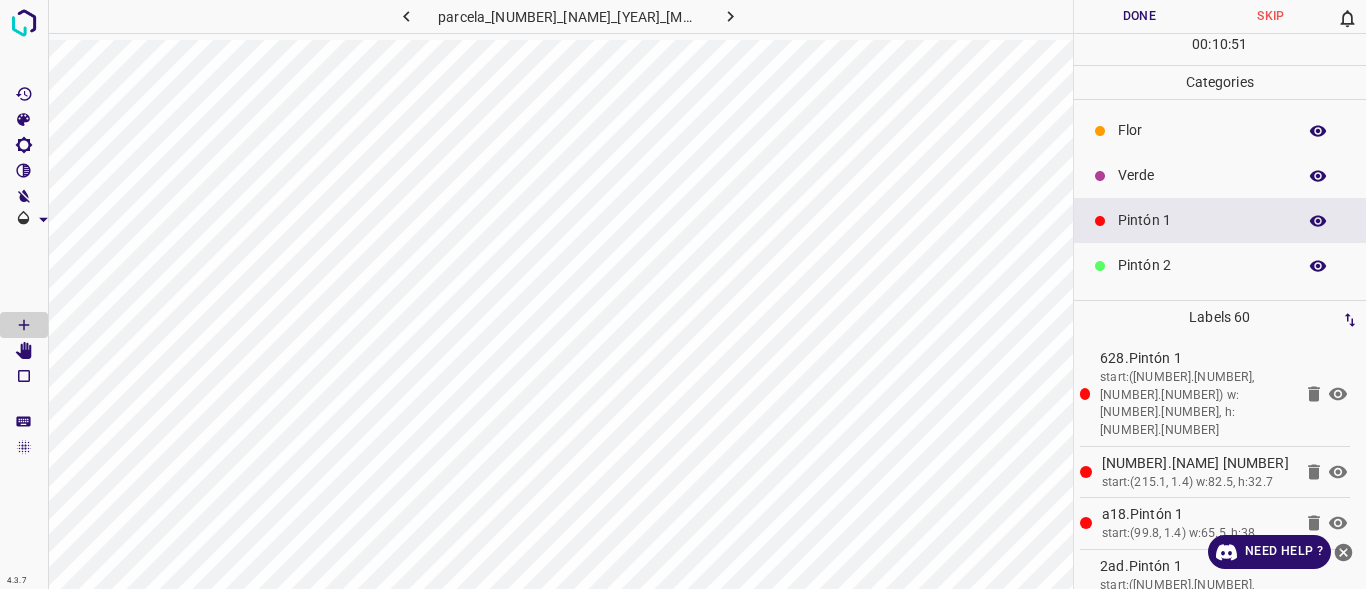 click on "Verde" at bounding box center (1202, 175) 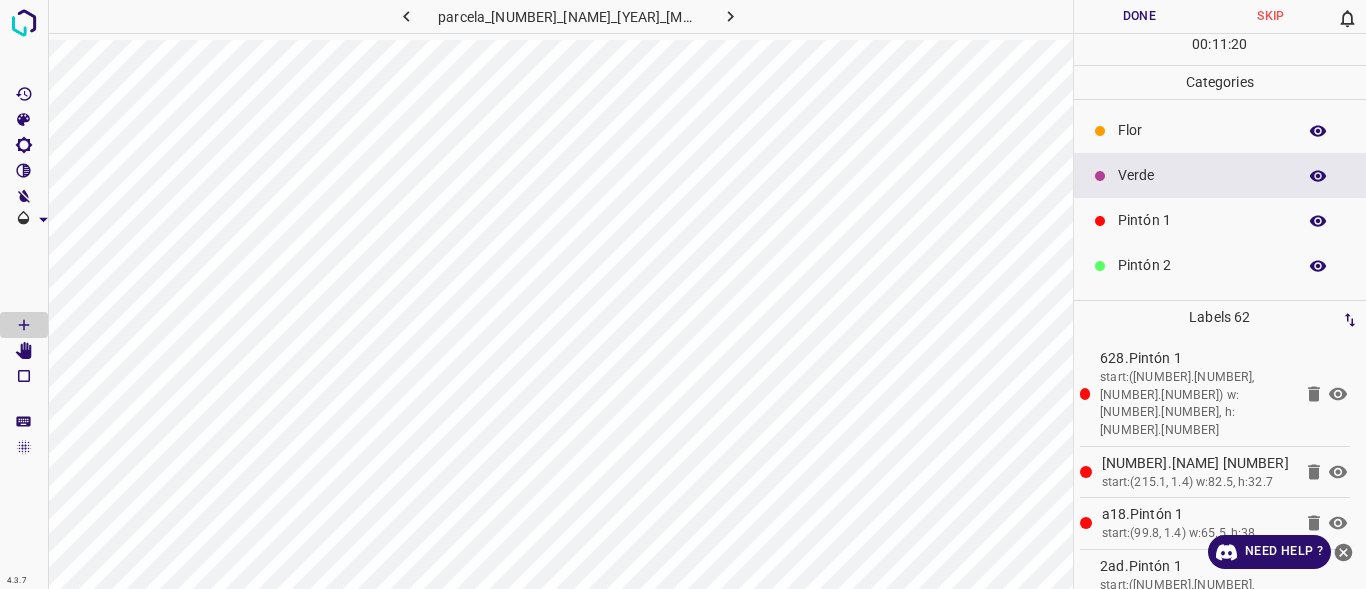 click on "Verde" at bounding box center (1202, 175) 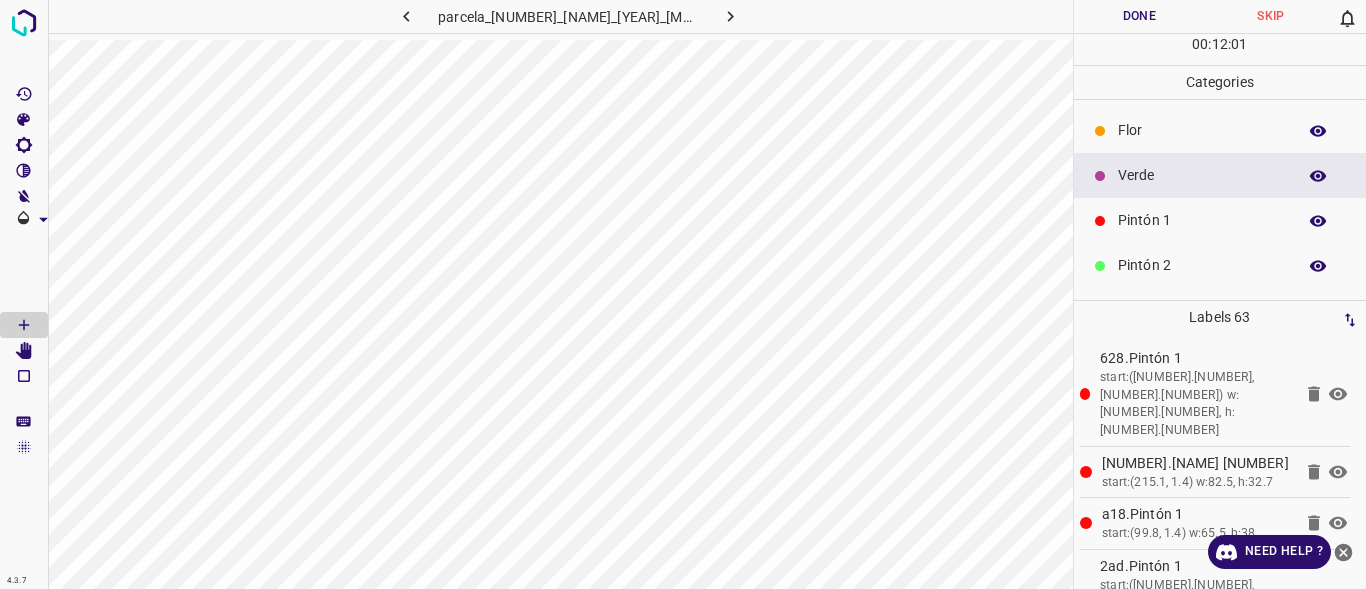 scroll, scrollTop: 73, scrollLeft: 0, axis: vertical 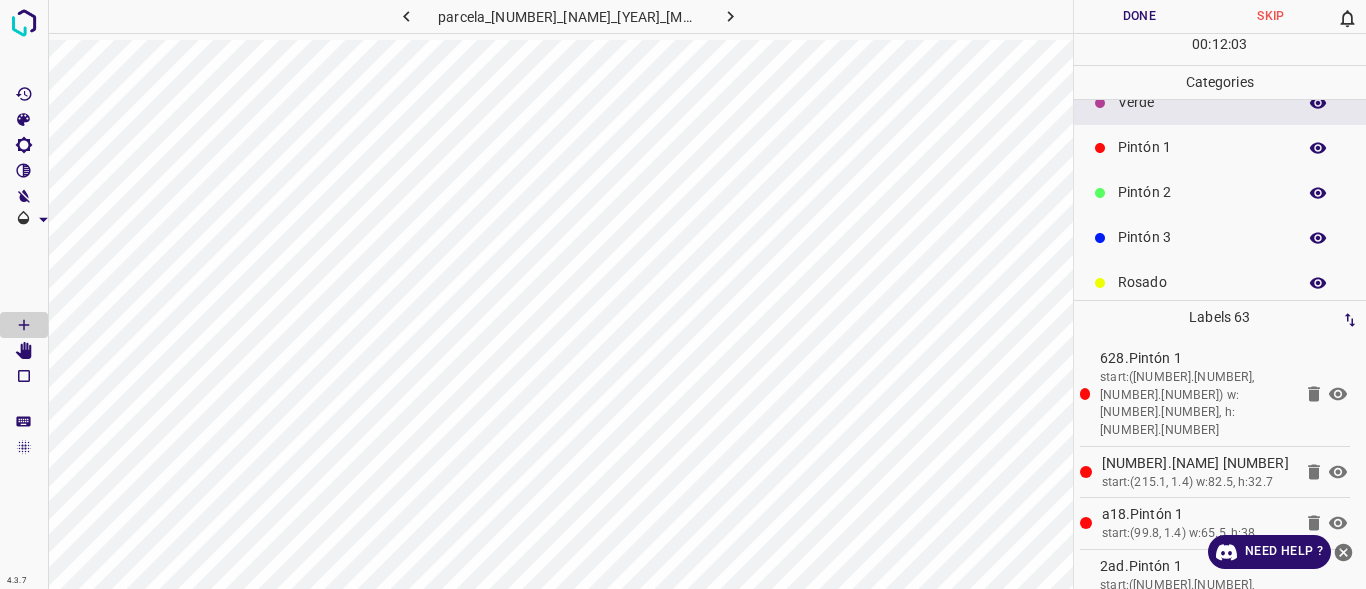click on "Pintón 2" at bounding box center [1202, 192] 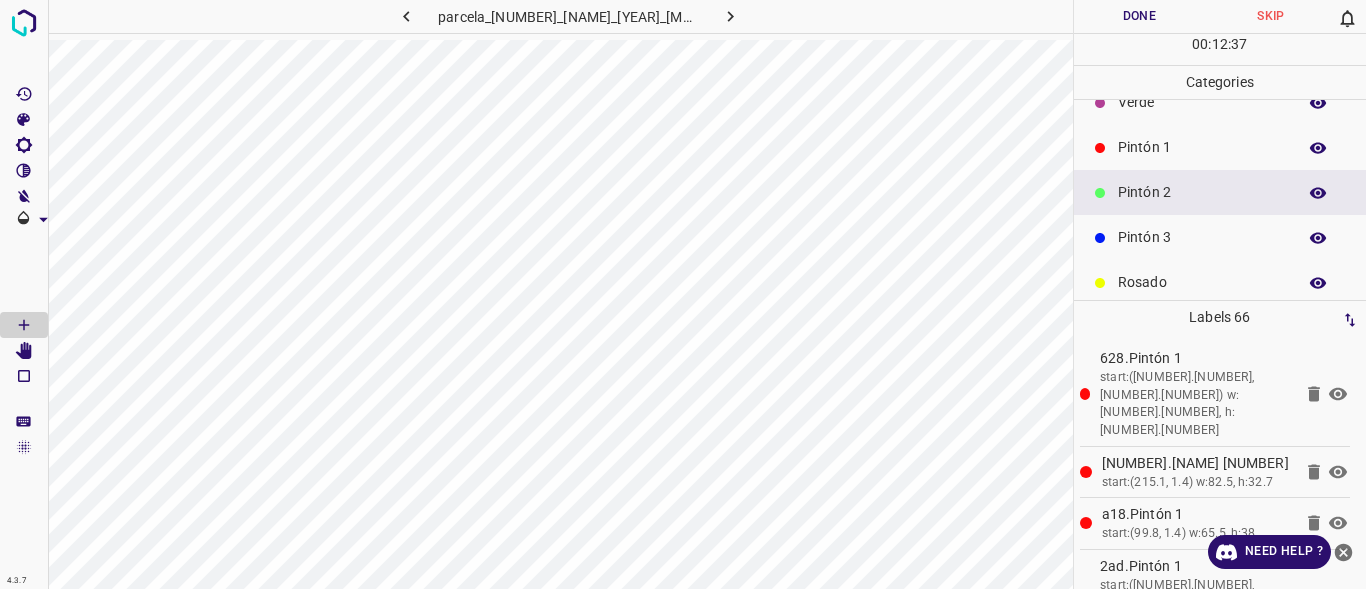 click on "Pintón 1" at bounding box center [1202, 147] 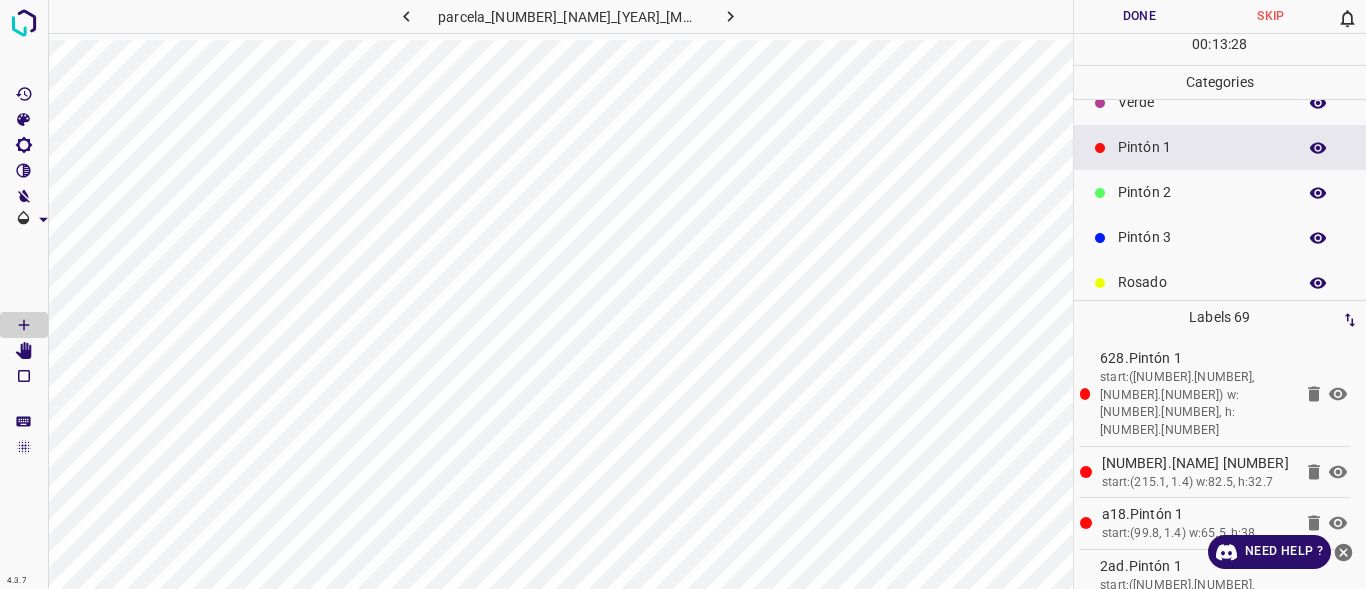 click on "Verde" at bounding box center (1202, 102) 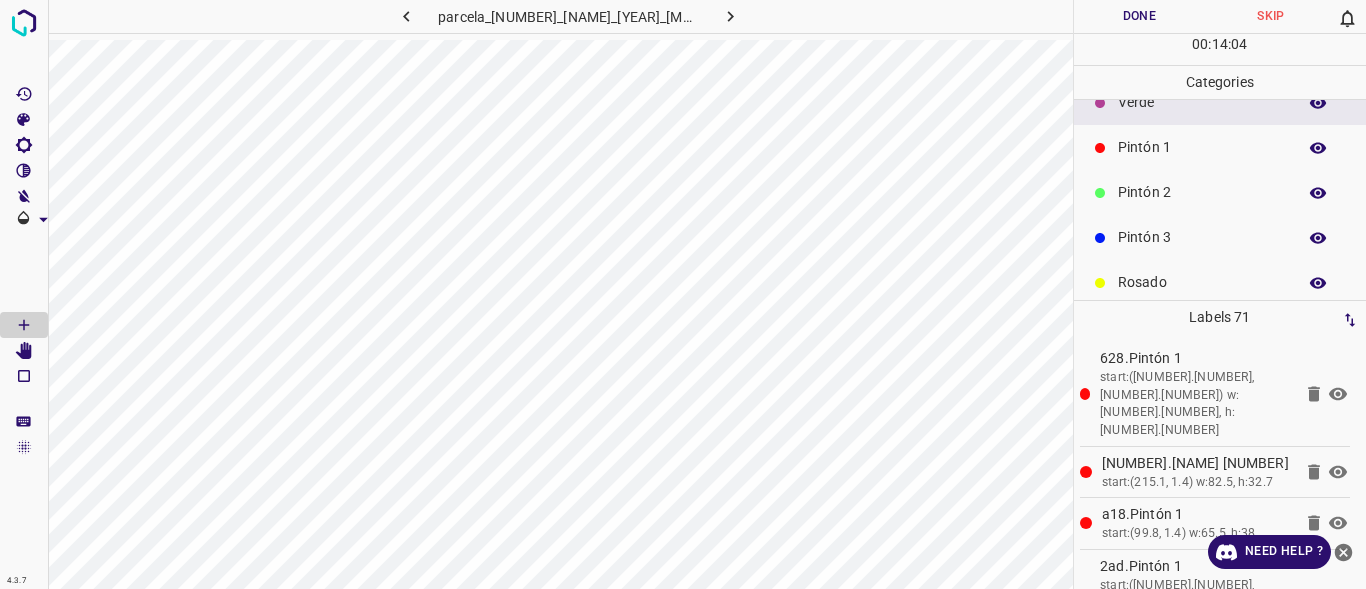 click on "Pintón 1" at bounding box center [1202, 147] 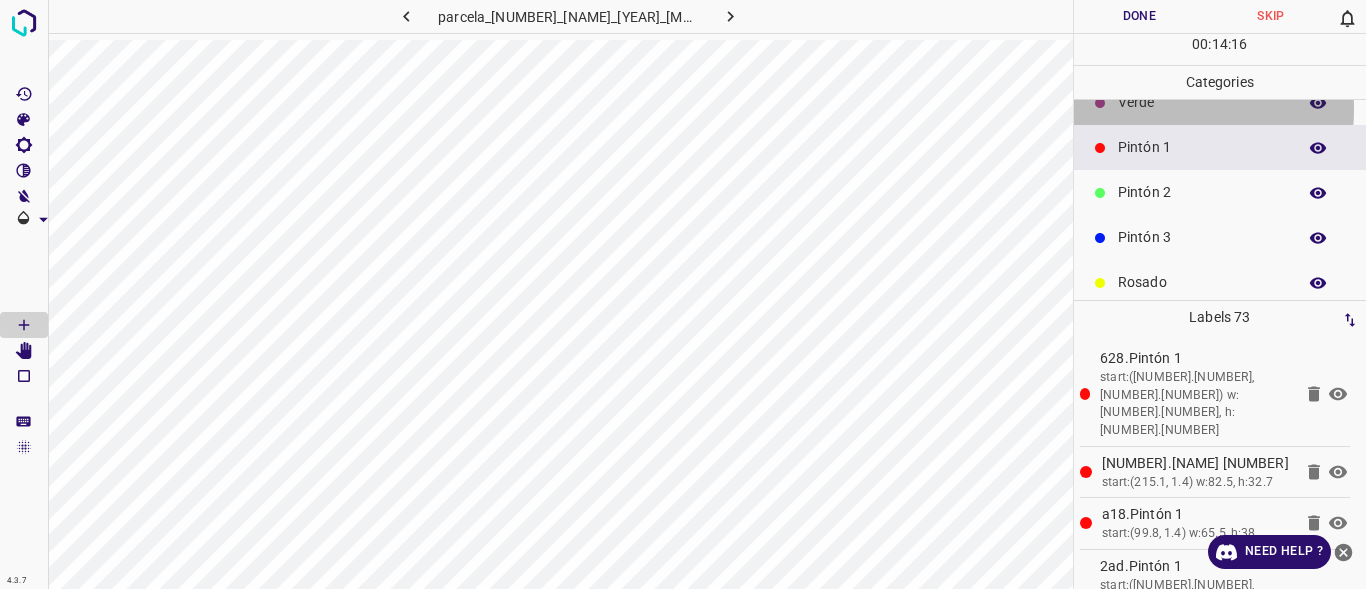 click on "Verde" at bounding box center (1202, 102) 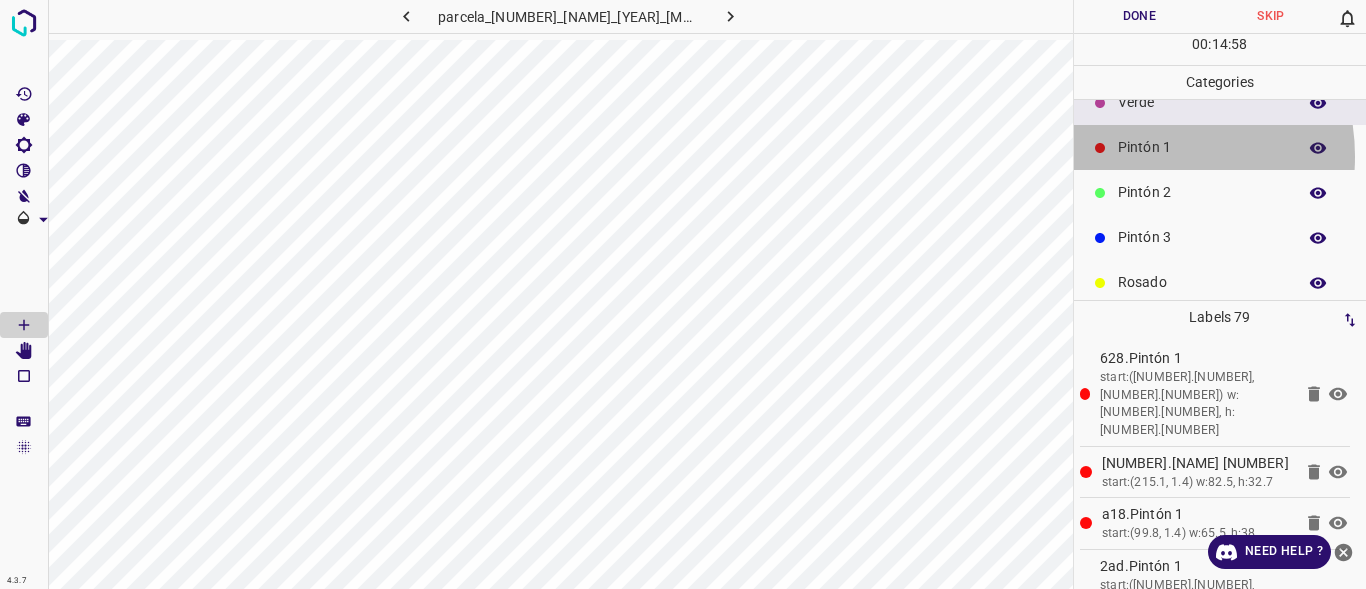 click on "Pintón 1" at bounding box center [1202, 147] 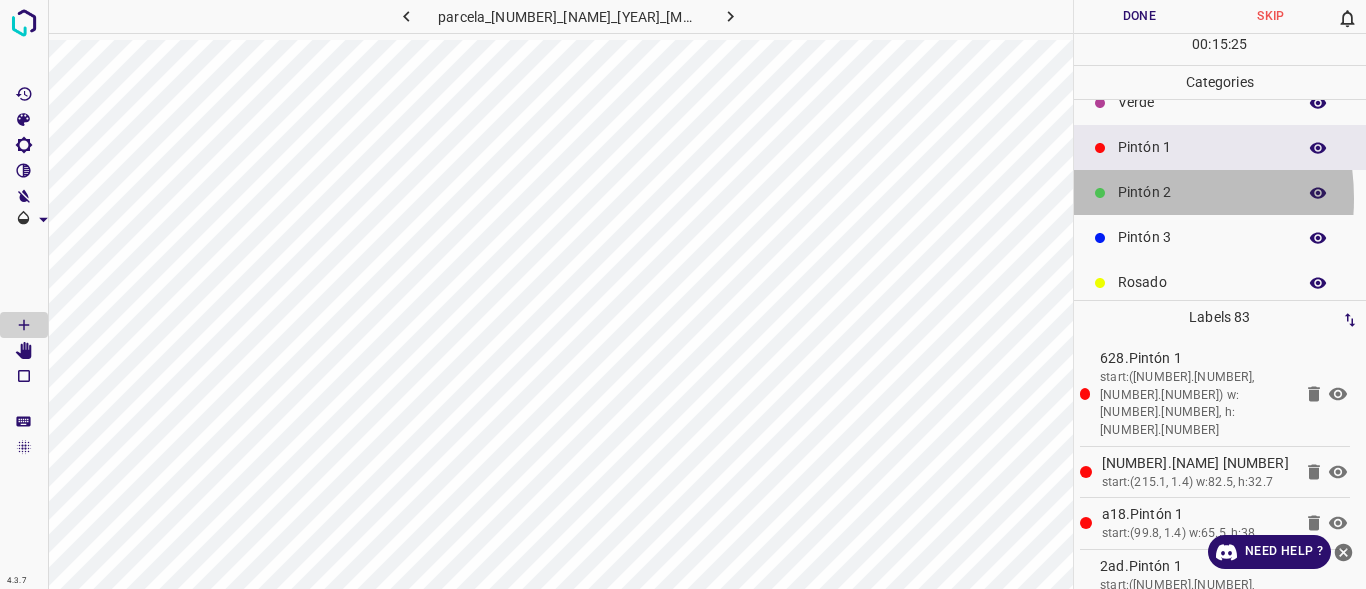 click on "Pintón 2" at bounding box center [1220, 192] 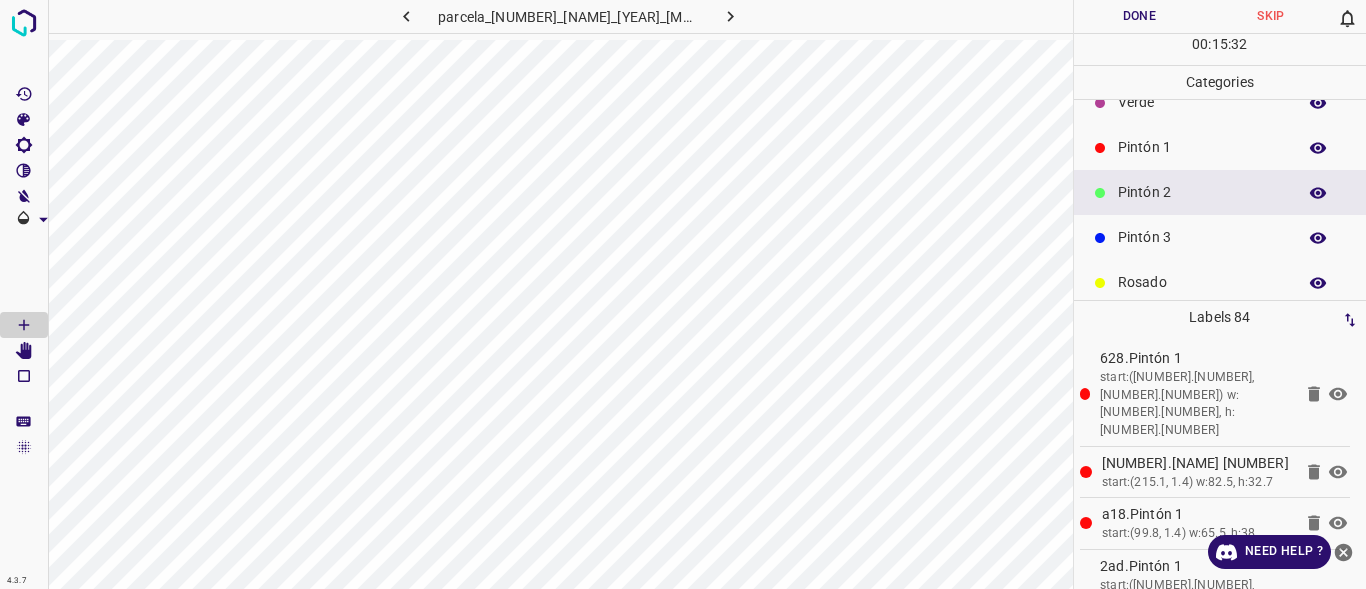 click on "Pintón 1" at bounding box center (1202, 147) 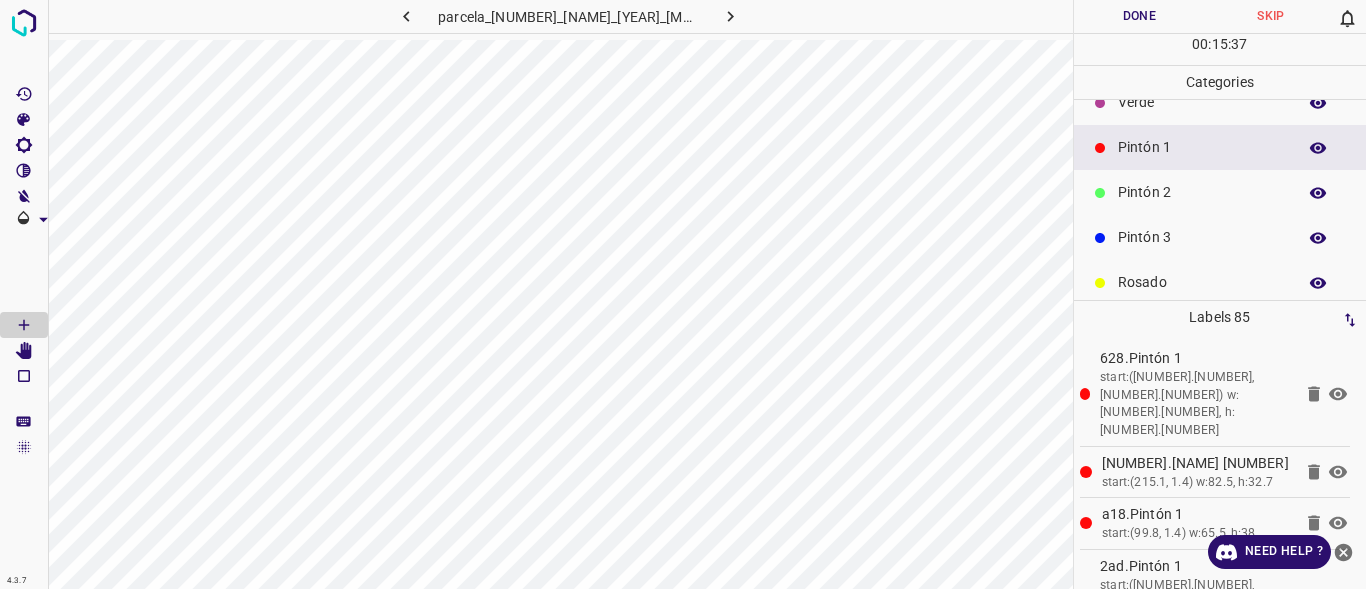 click on "Verde" at bounding box center (1202, 102) 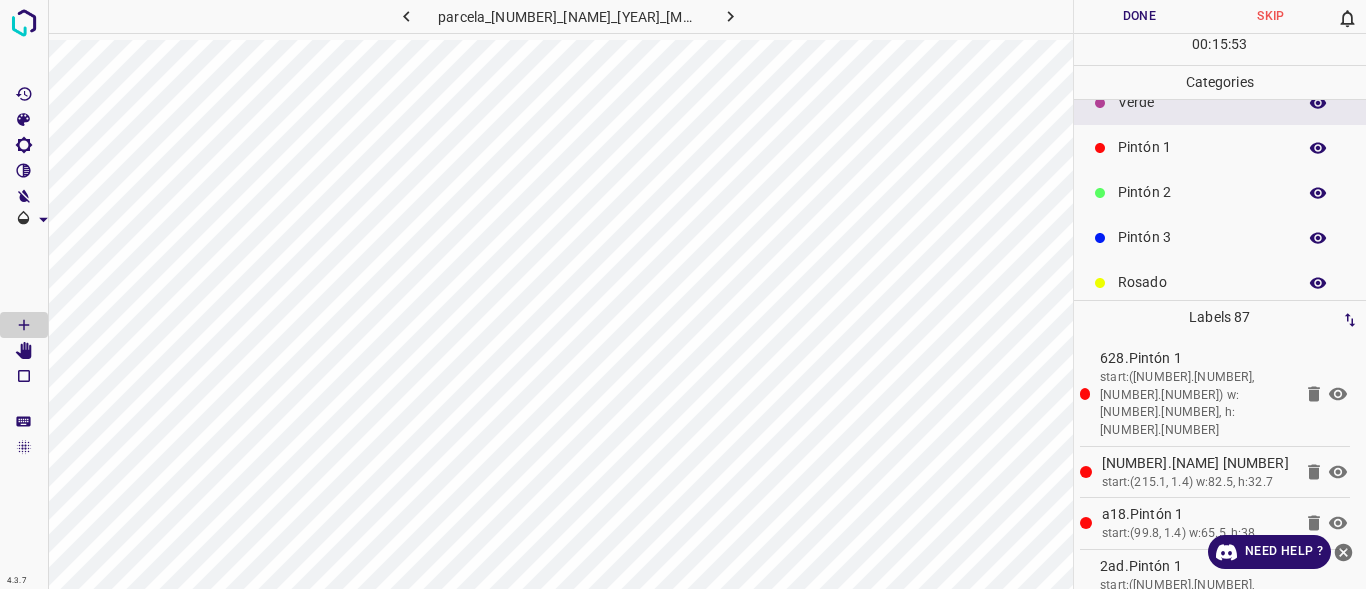 click on "Pintón 1" at bounding box center (1202, 147) 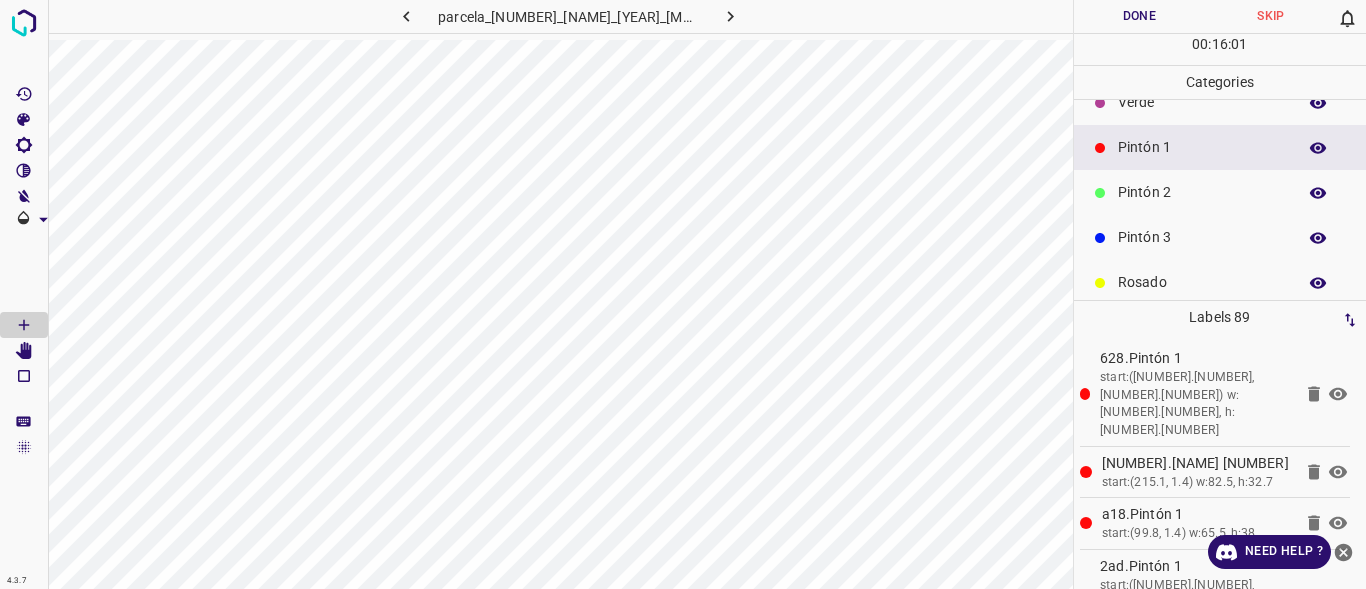 click on "Verde" at bounding box center (1220, 102) 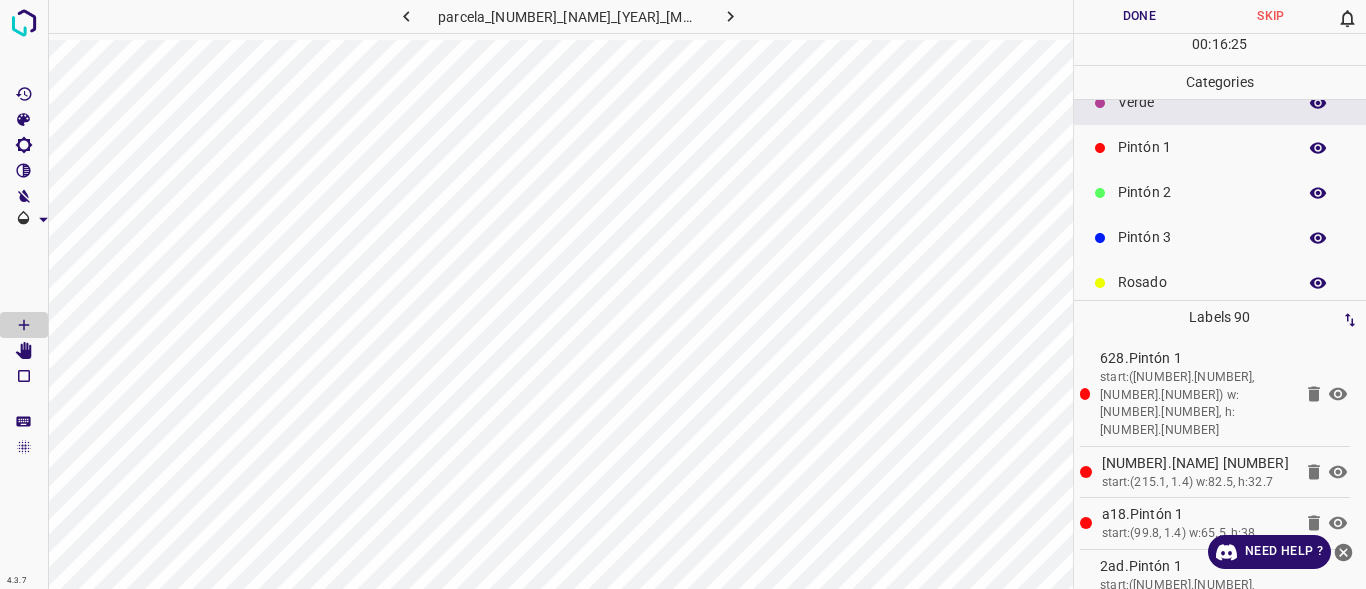 click on "Pintón 1" at bounding box center [1202, 147] 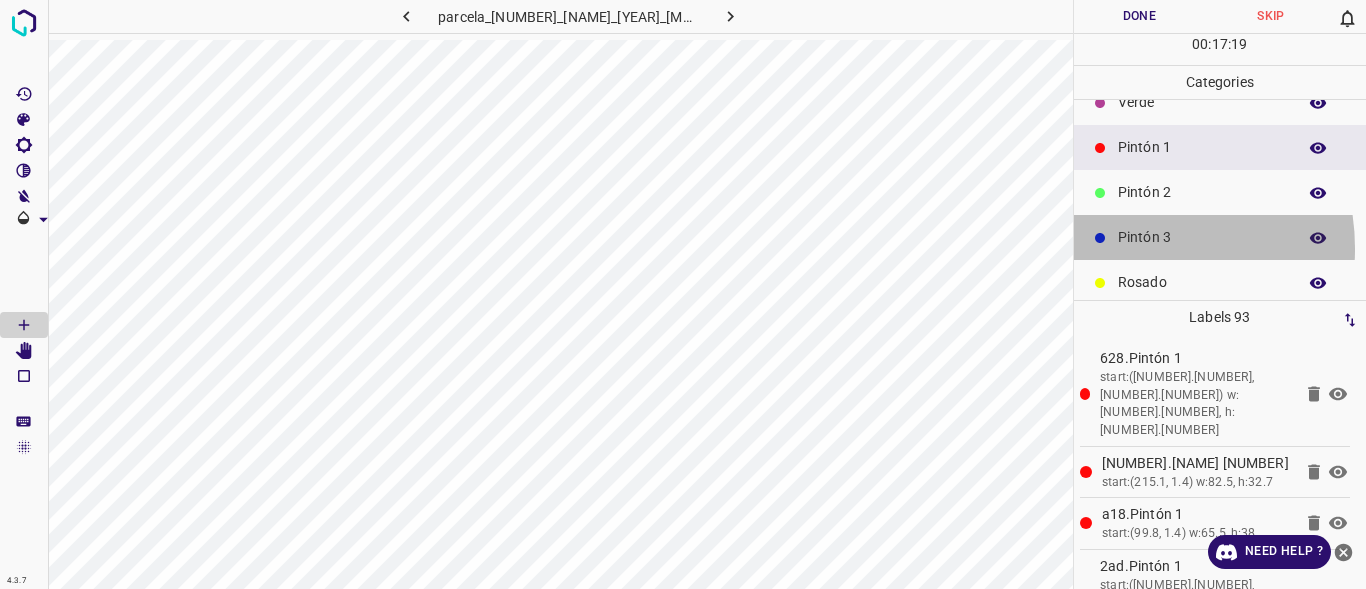 click on "Pintón 3" at bounding box center (1202, 237) 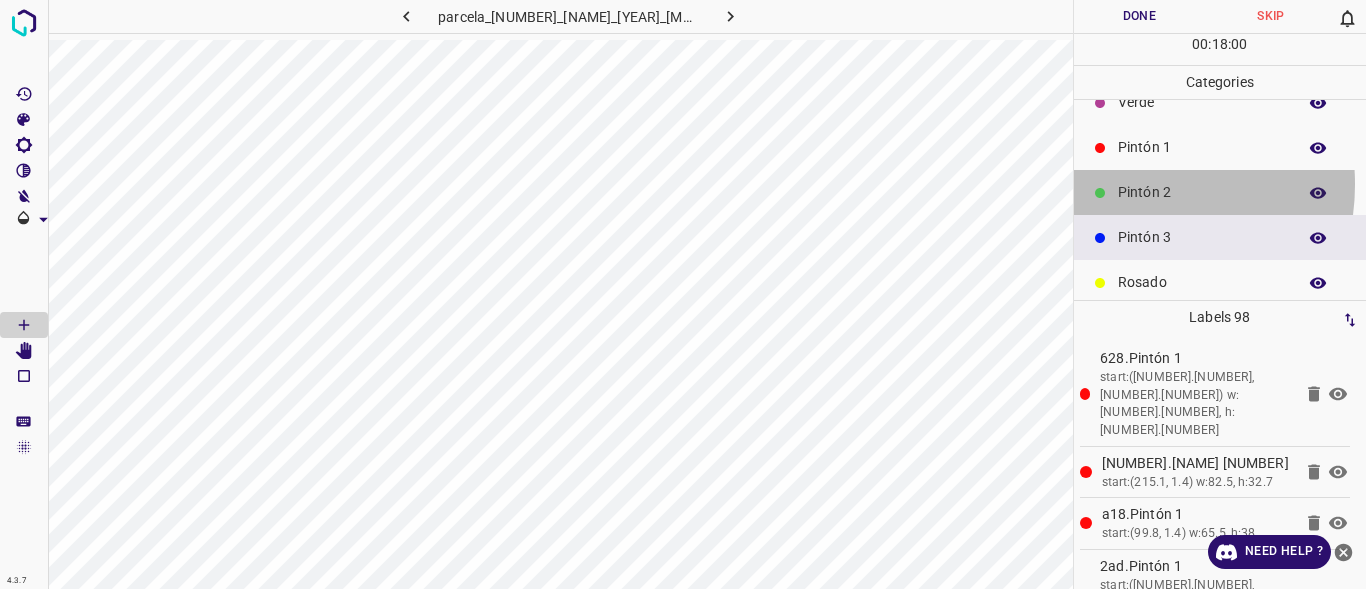 click on "Pintón 2" at bounding box center (1202, 192) 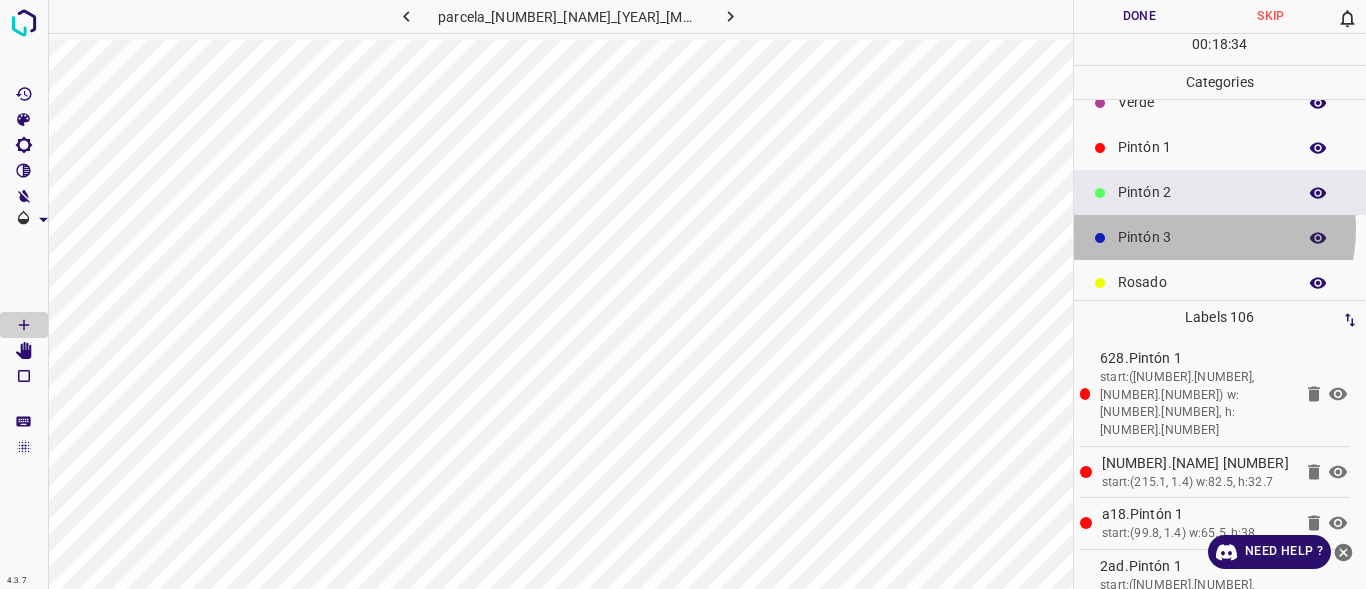 click on "Pintón 3" at bounding box center [1202, 237] 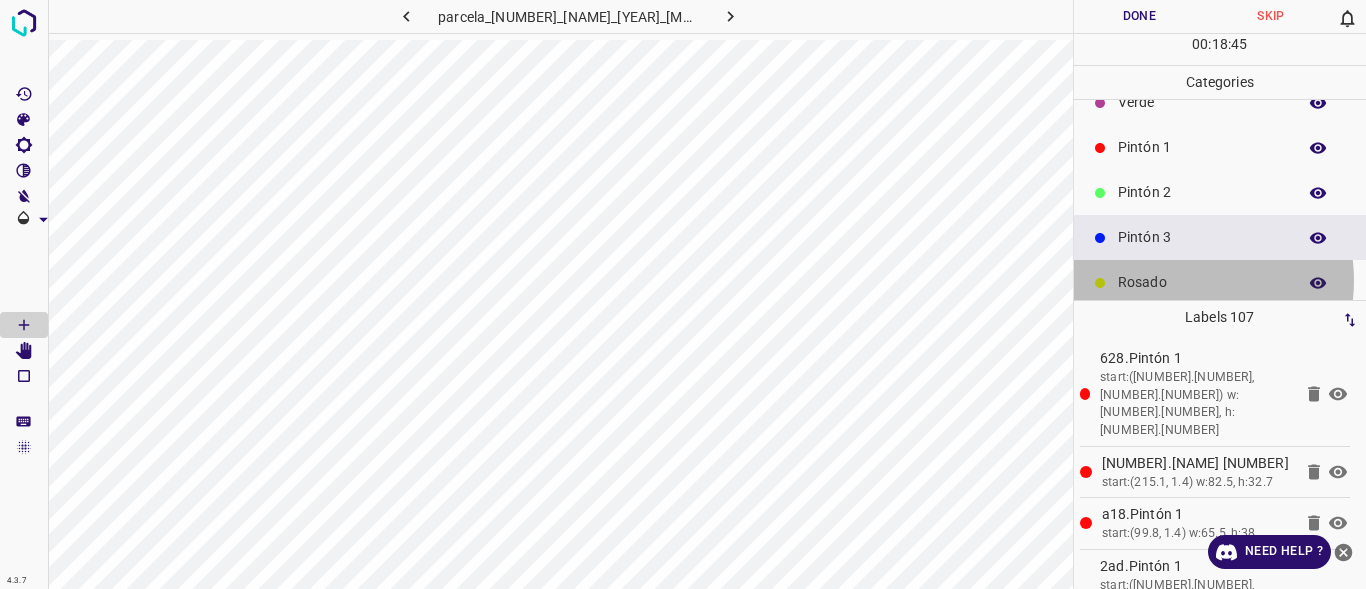 click on "Rosado" at bounding box center (1202, 282) 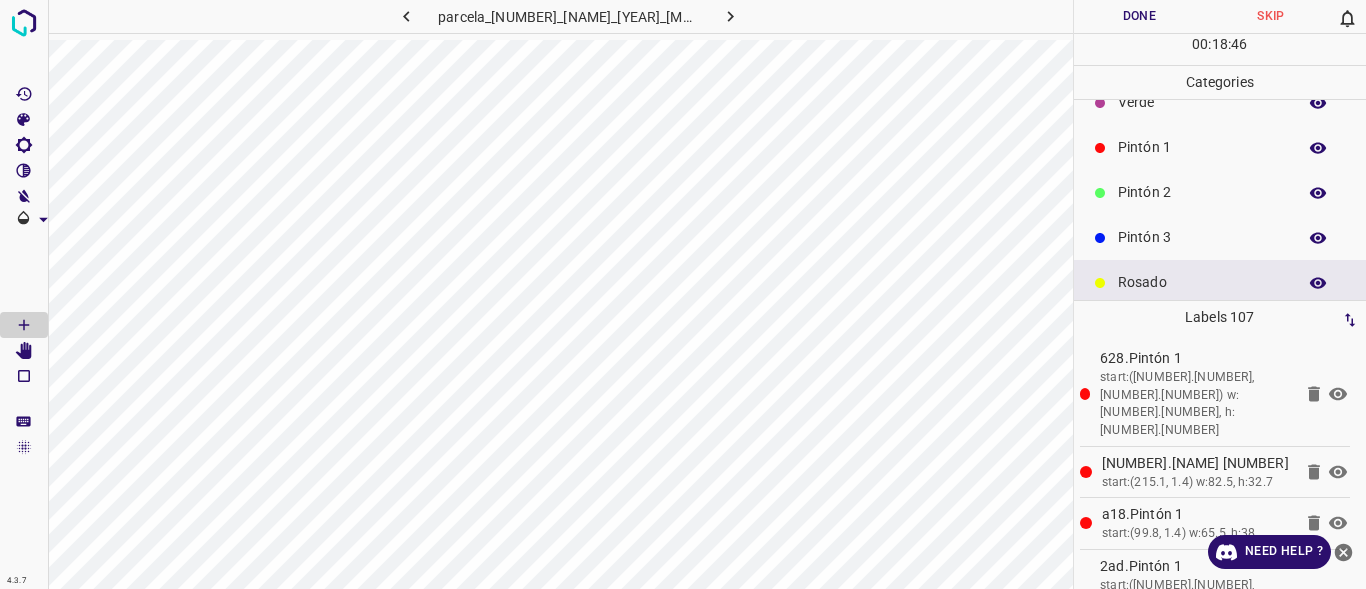 click on "Pintón 1" at bounding box center [1202, 147] 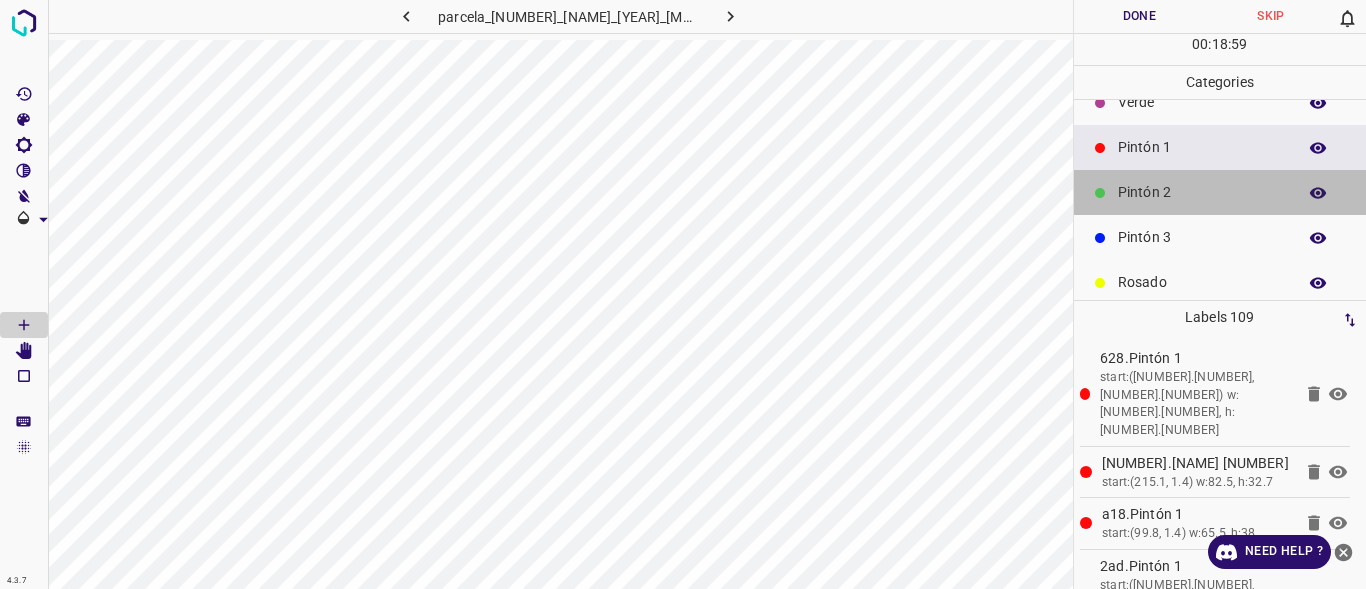 click on "Pintón 2" at bounding box center (1202, 192) 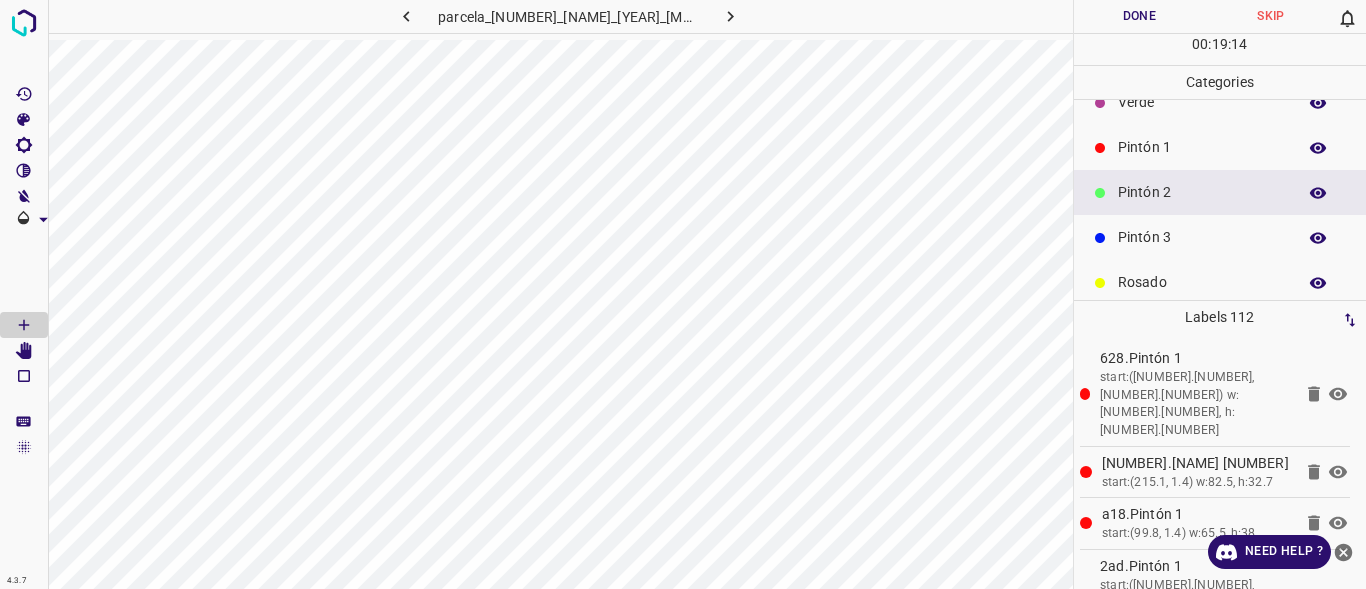 click on "Pintón 1" at bounding box center (1202, 147) 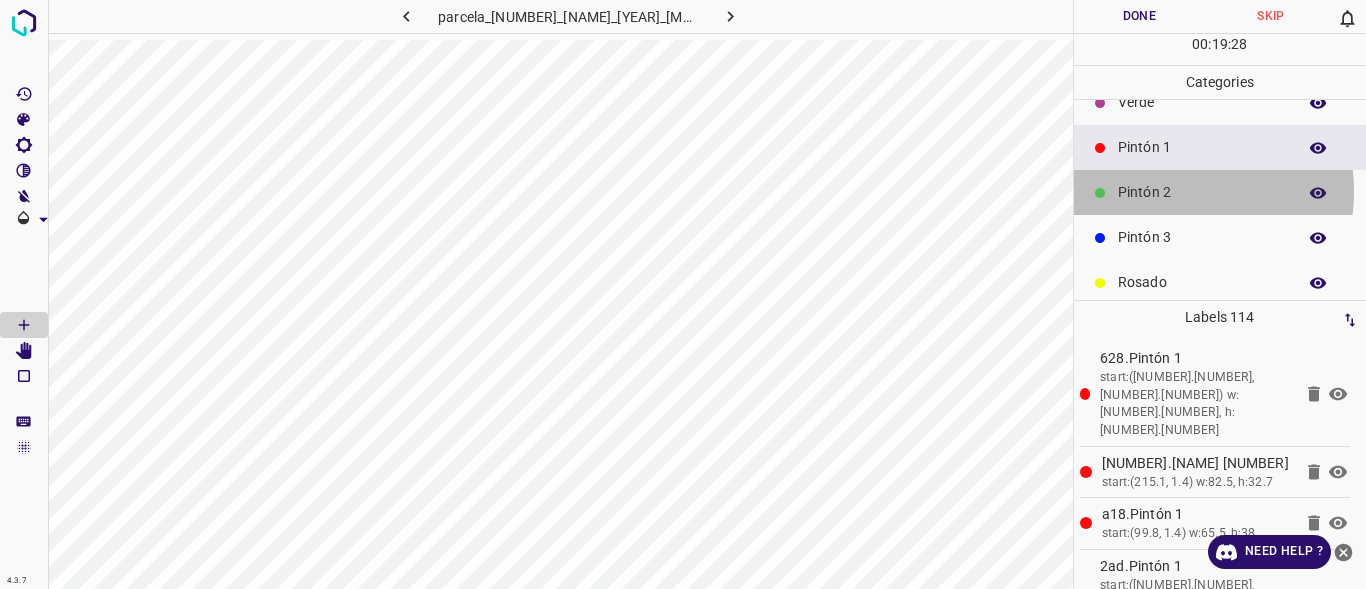 click on "Pintón 2" at bounding box center (1202, 192) 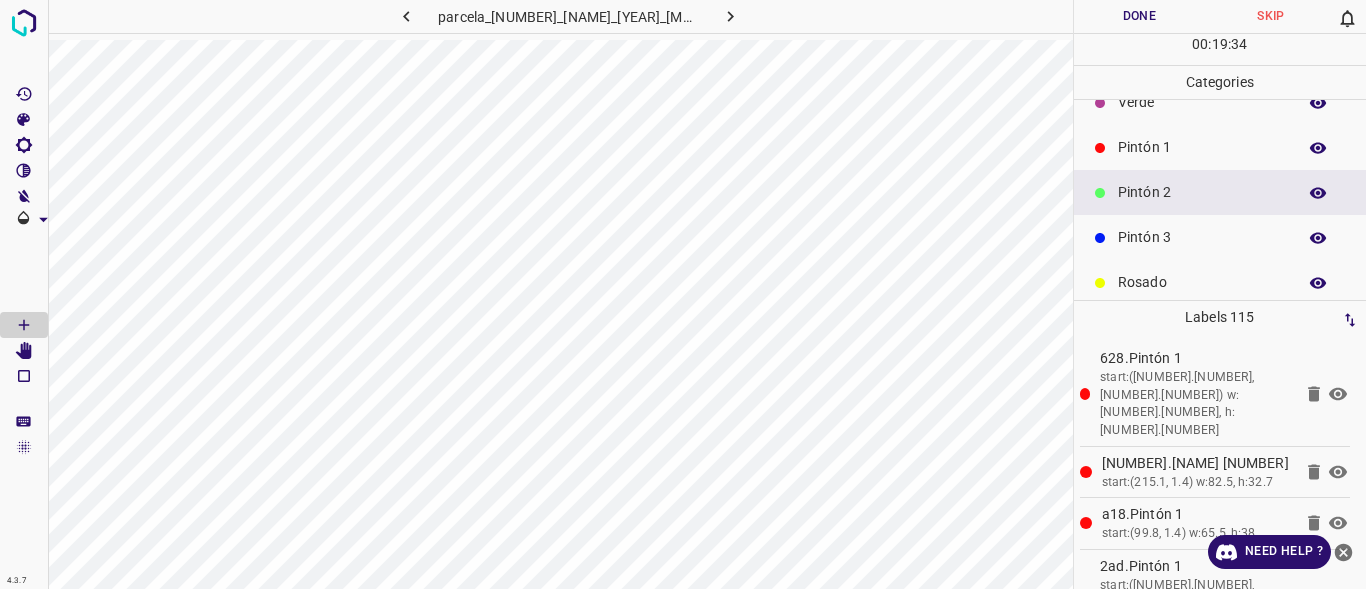 drag, startPoint x: 1147, startPoint y: 149, endPoint x: 1133, endPoint y: 169, distance: 24.41311 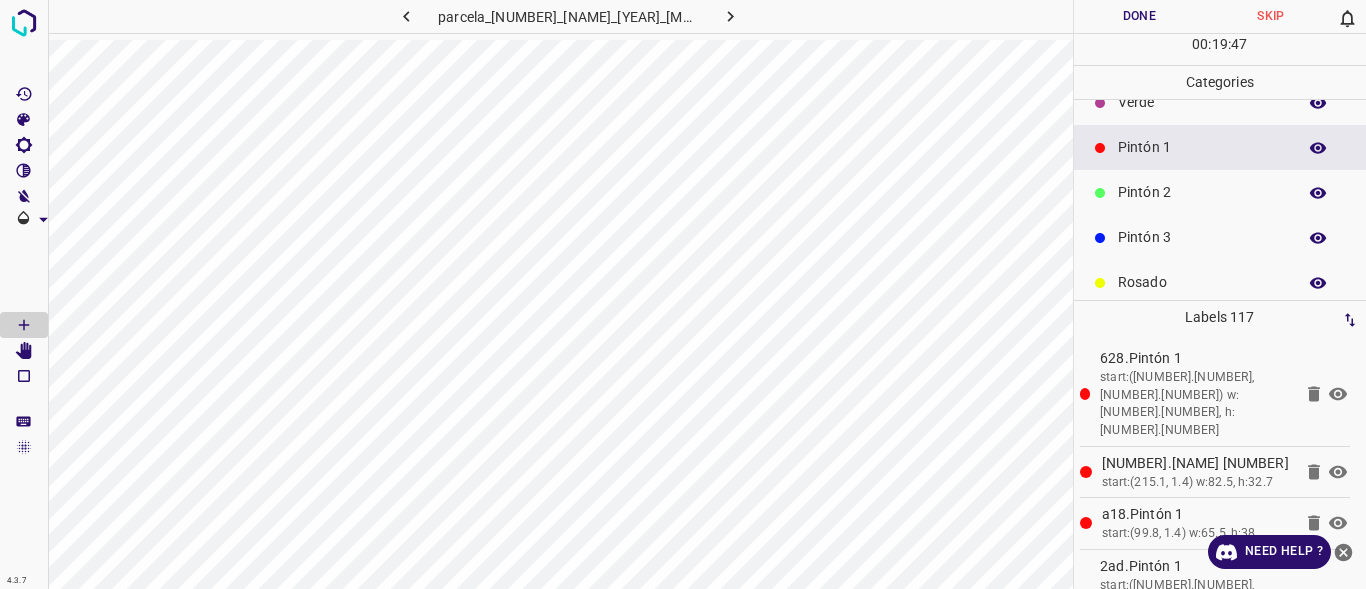 click on "Verde" at bounding box center (1202, 102) 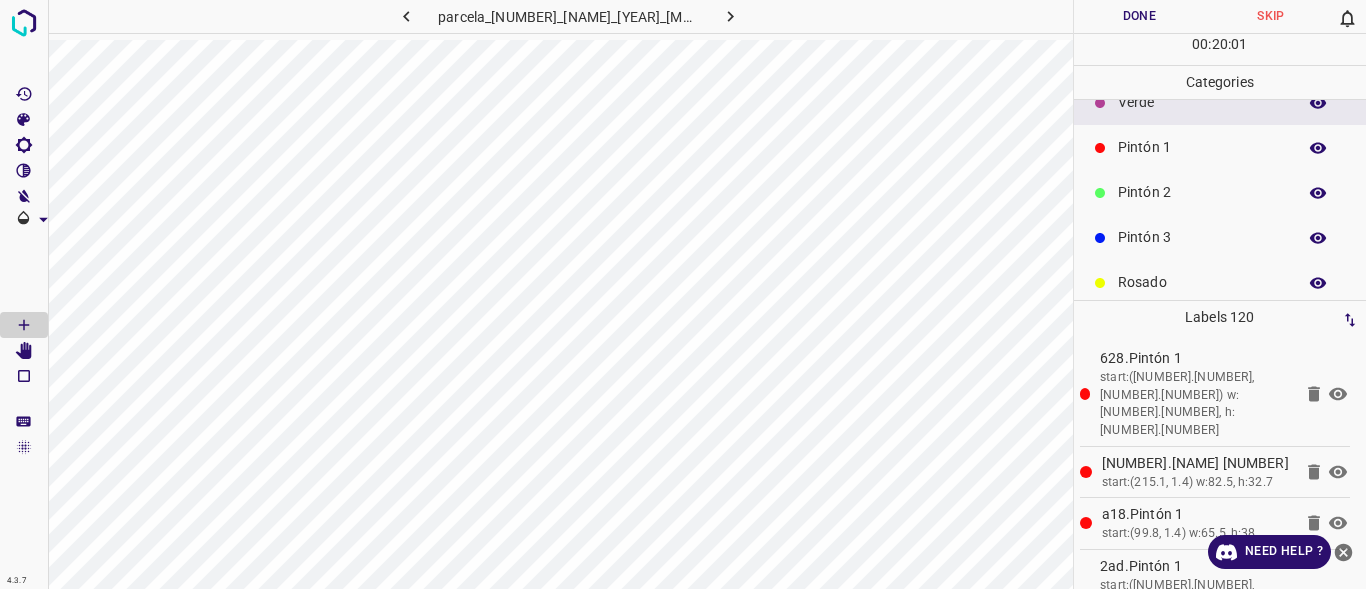 click on "Pintón 1" at bounding box center (1202, 147) 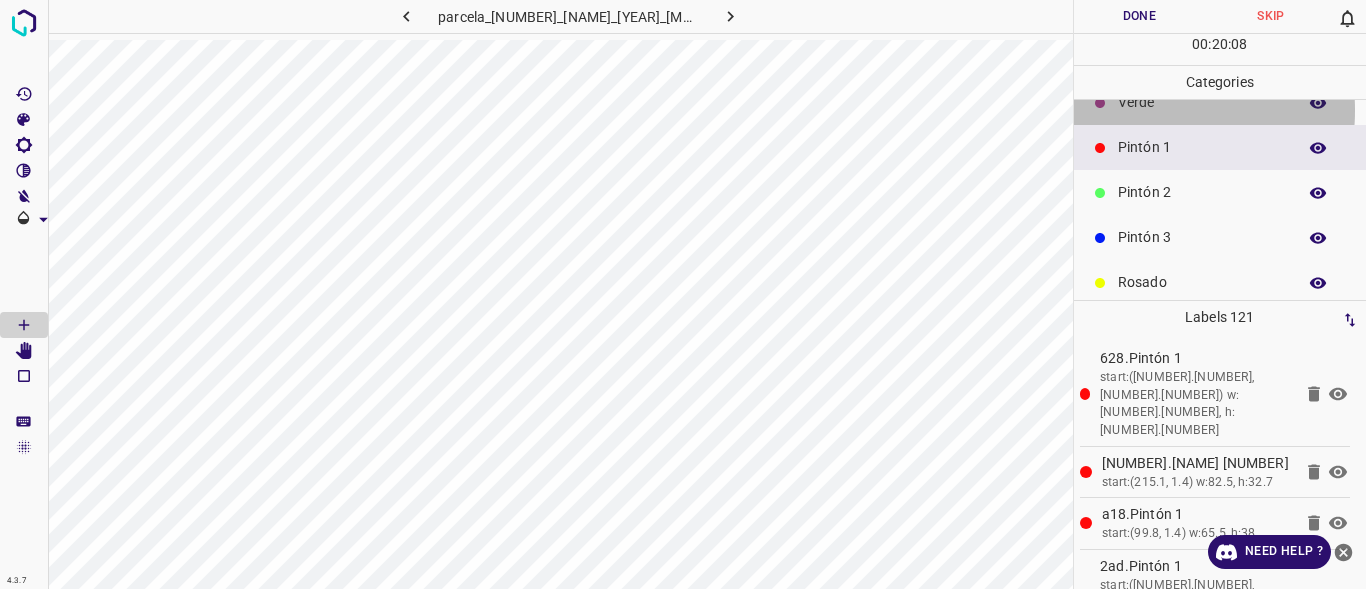 click on "Verde" at bounding box center (1202, 102) 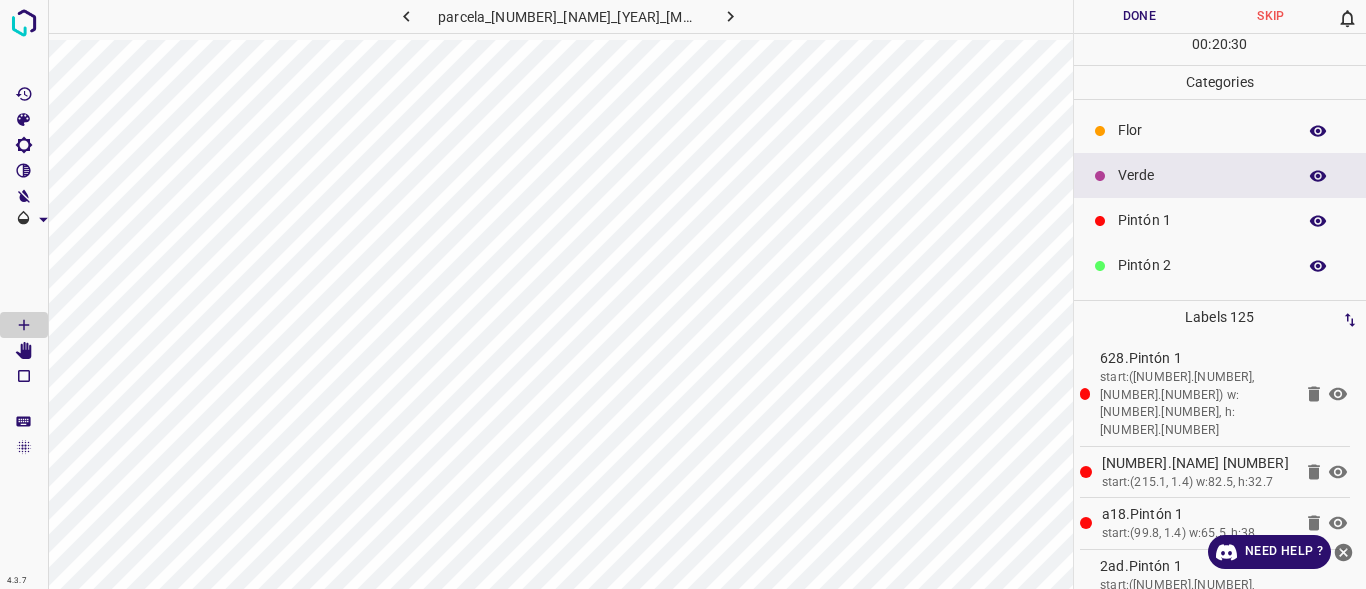 scroll, scrollTop: 83, scrollLeft: 0, axis: vertical 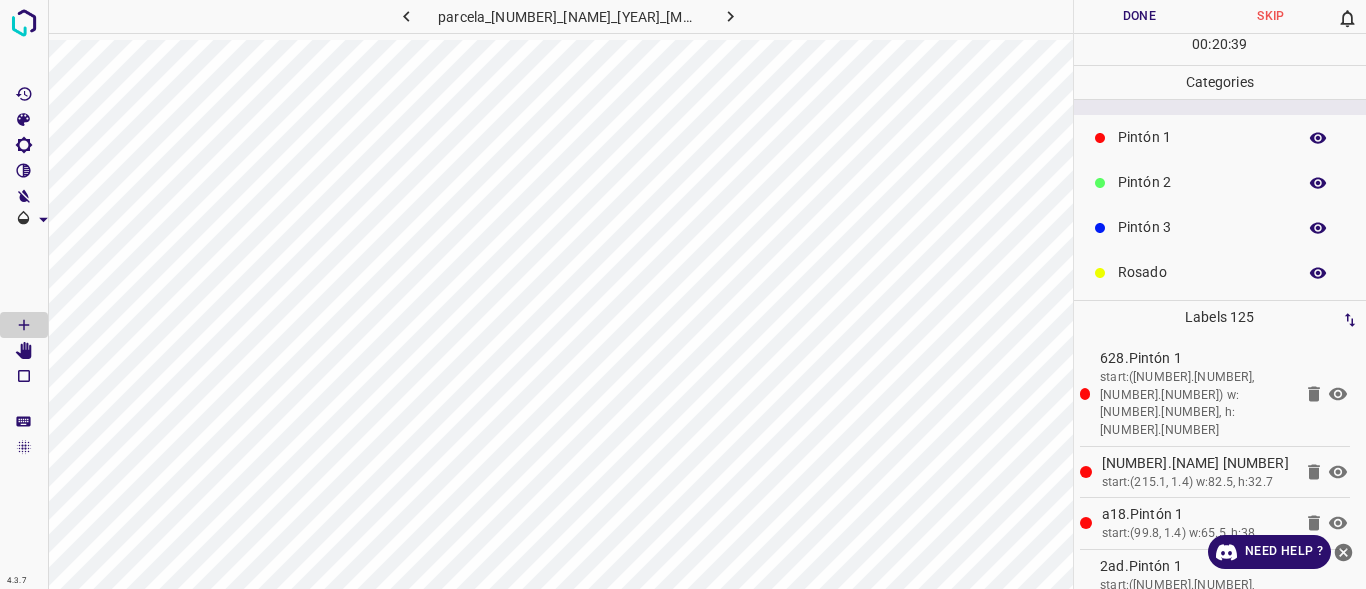 click on "Pintón 1" at bounding box center (1202, 137) 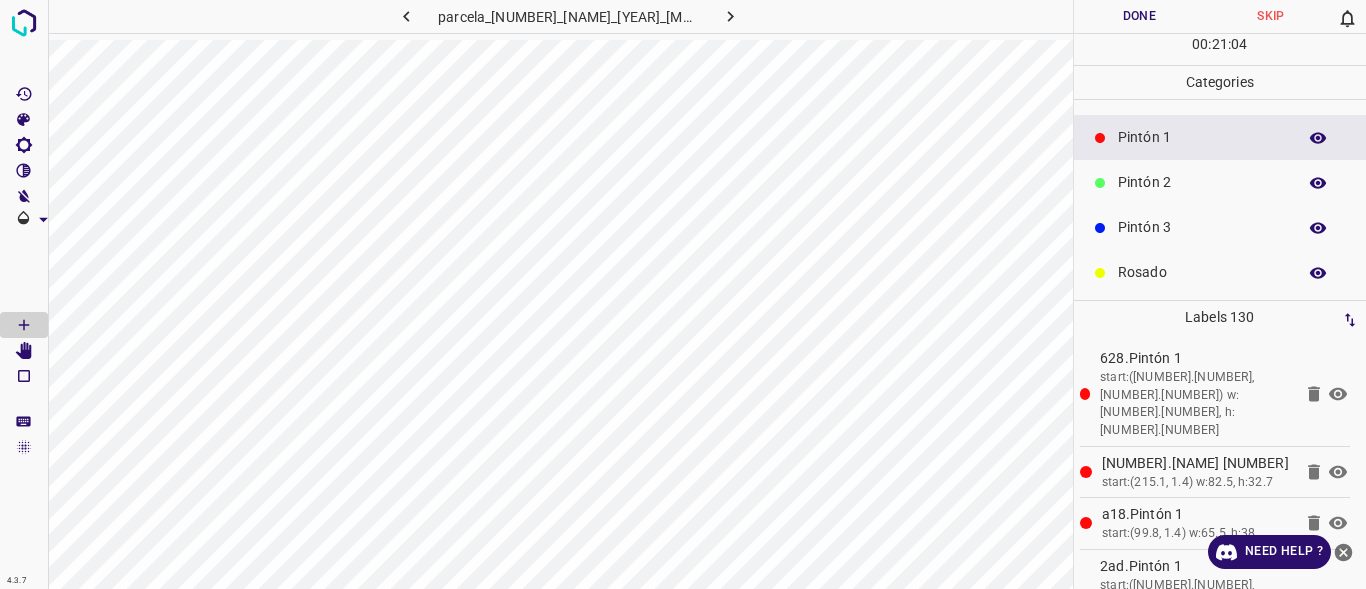 click on "Verde" at bounding box center (1220, 92) 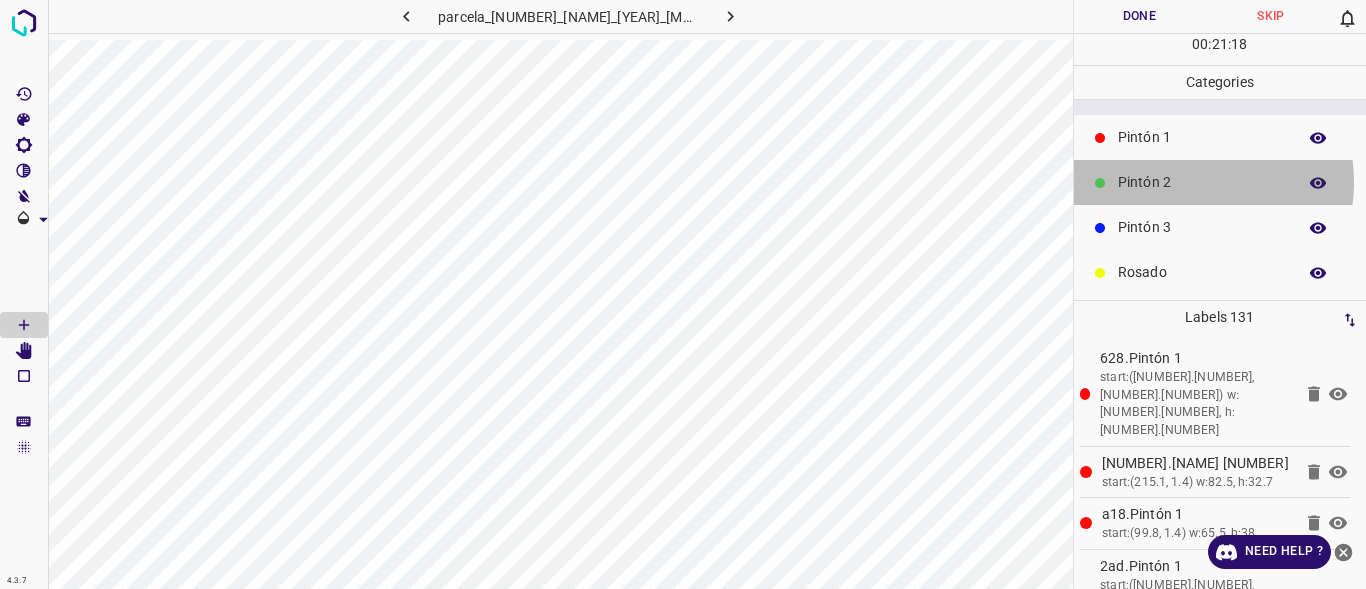 click on "Pintón 2" at bounding box center (1202, 182) 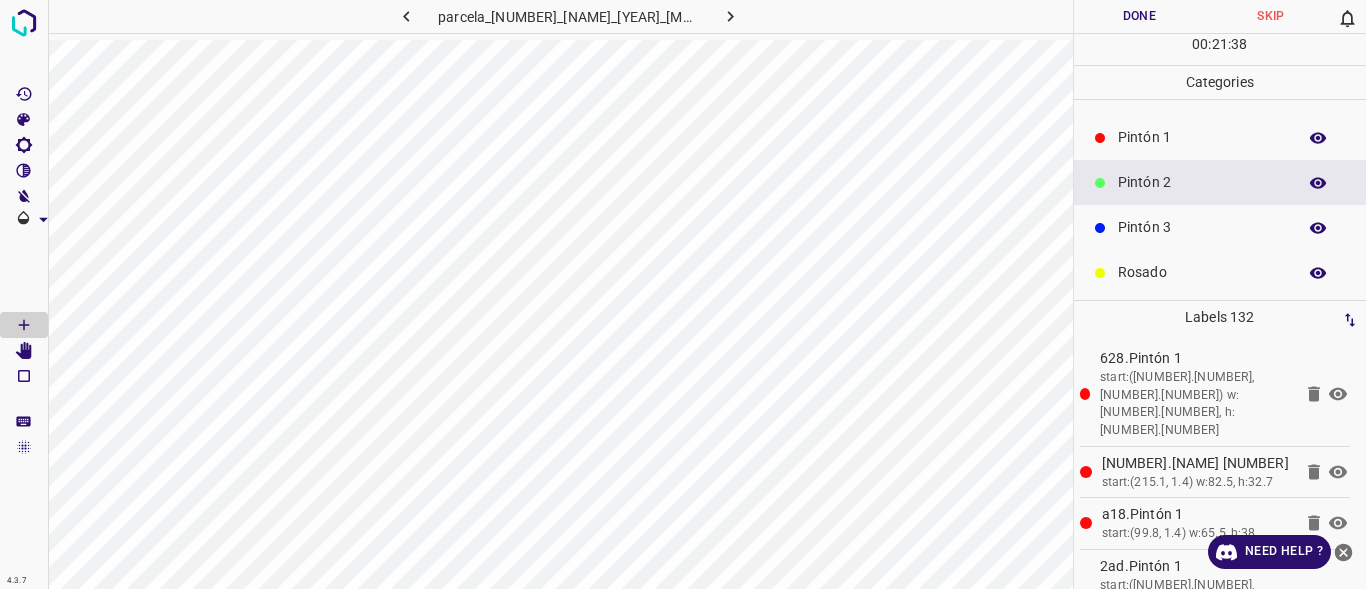 click on "Pintón 1" at bounding box center (1202, 137) 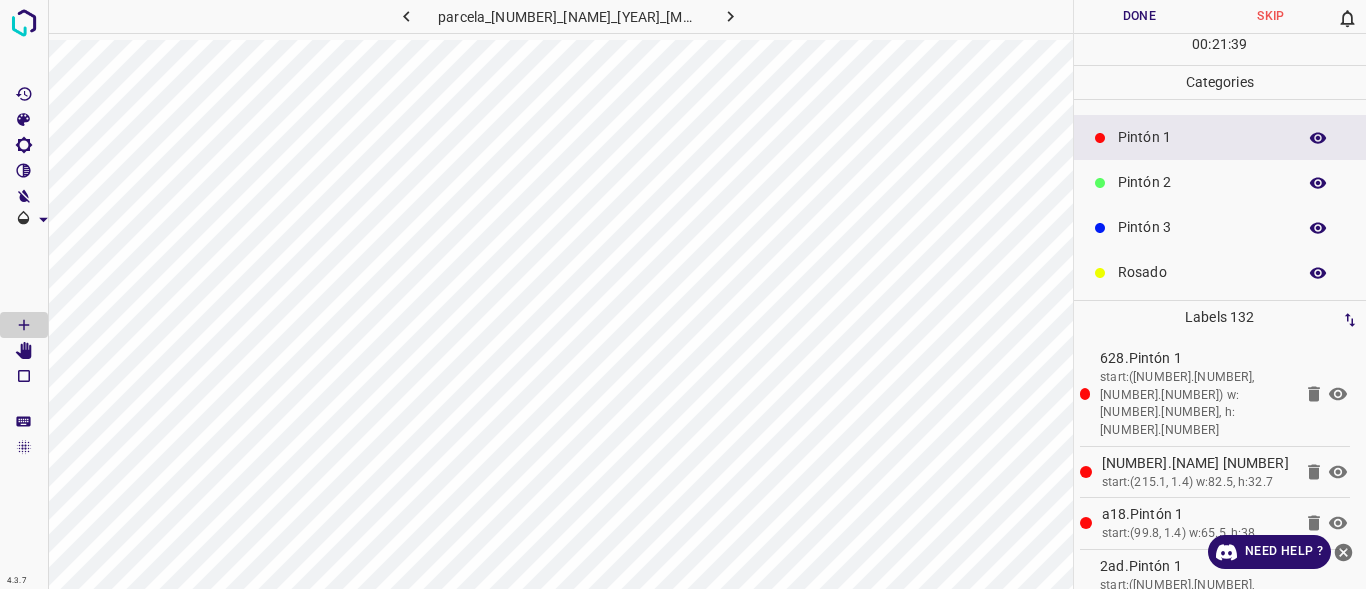 click on "Verde" at bounding box center [1220, 92] 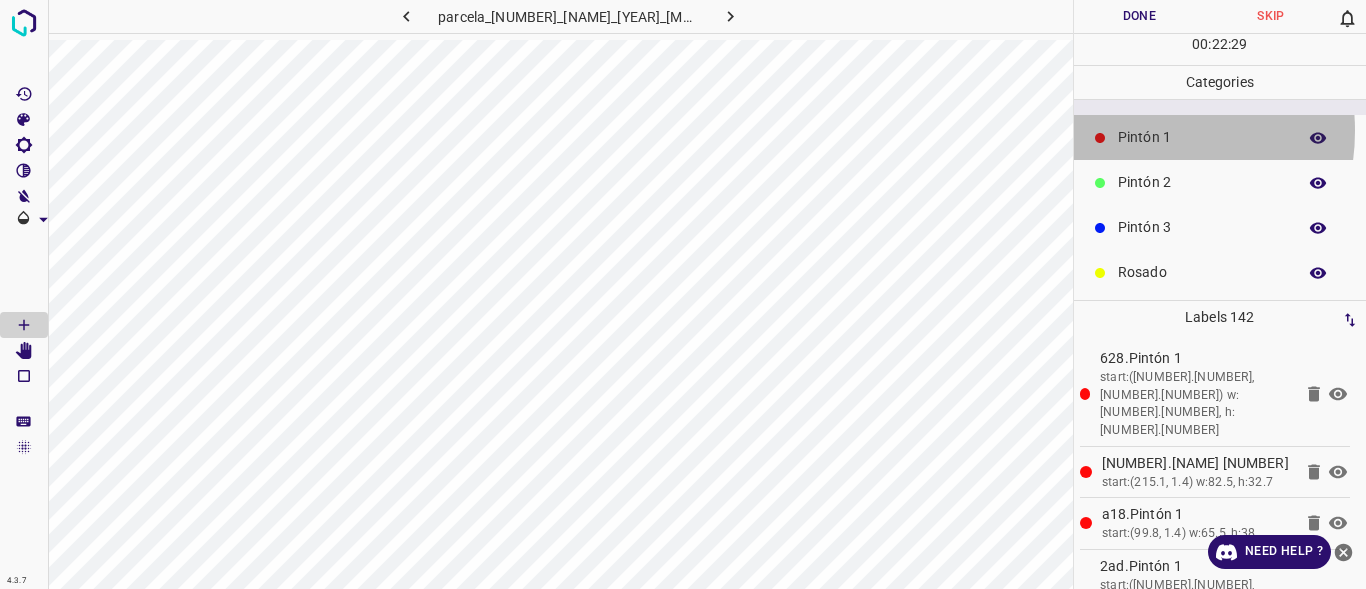 click on "Pintón 1" at bounding box center (1202, 137) 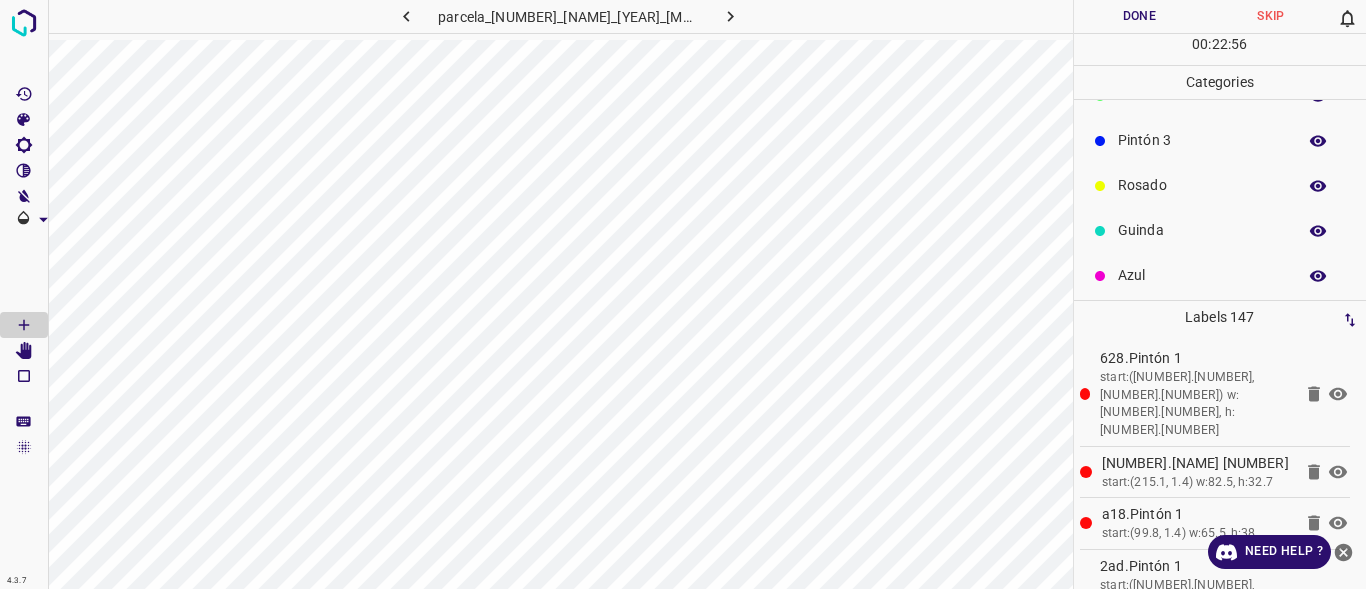 scroll, scrollTop: 176, scrollLeft: 0, axis: vertical 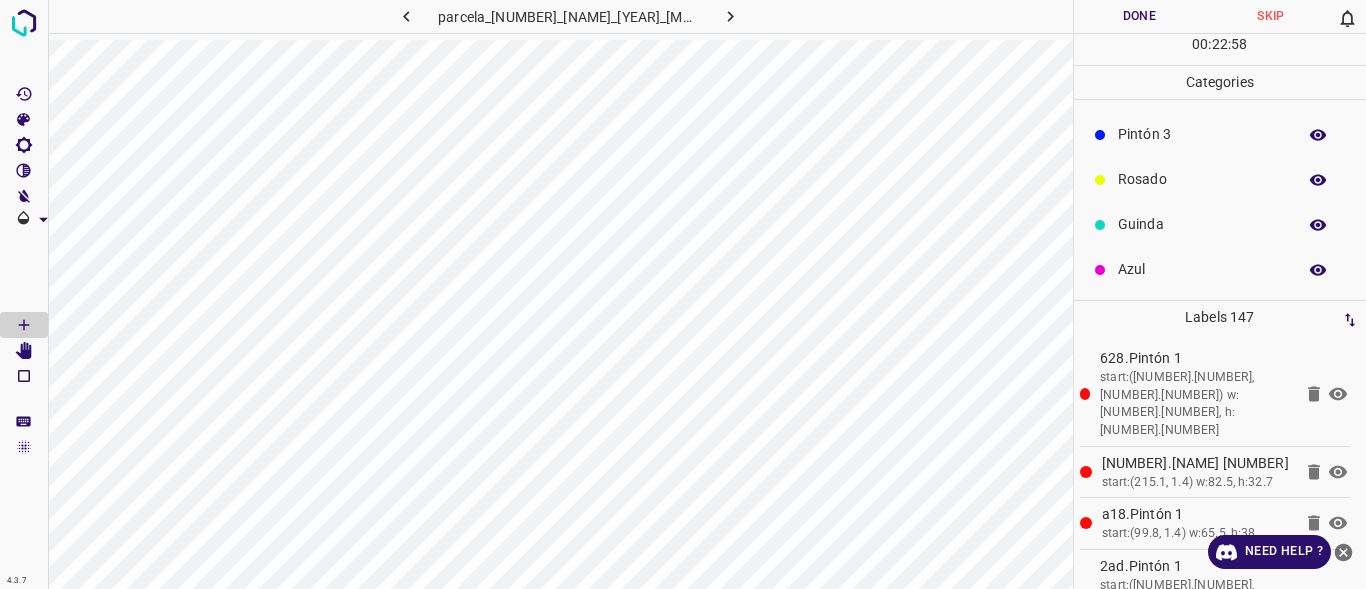 click on "Azul" at bounding box center [1202, 269] 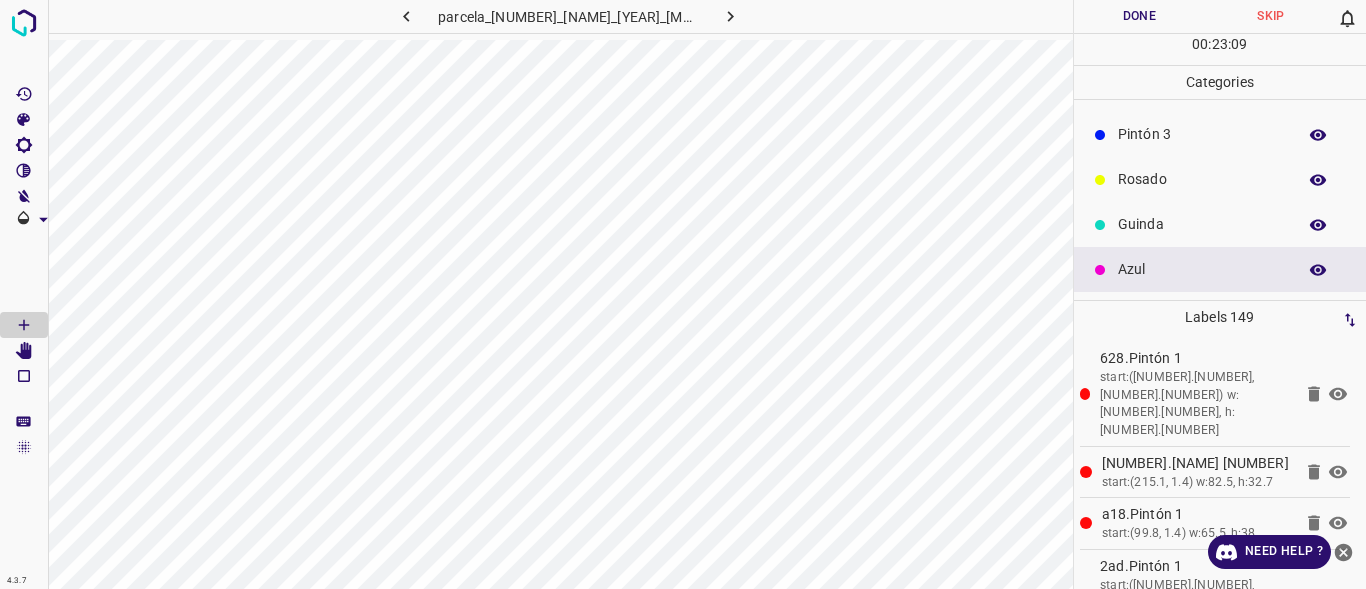 click on "Guinda" at bounding box center (1202, 224) 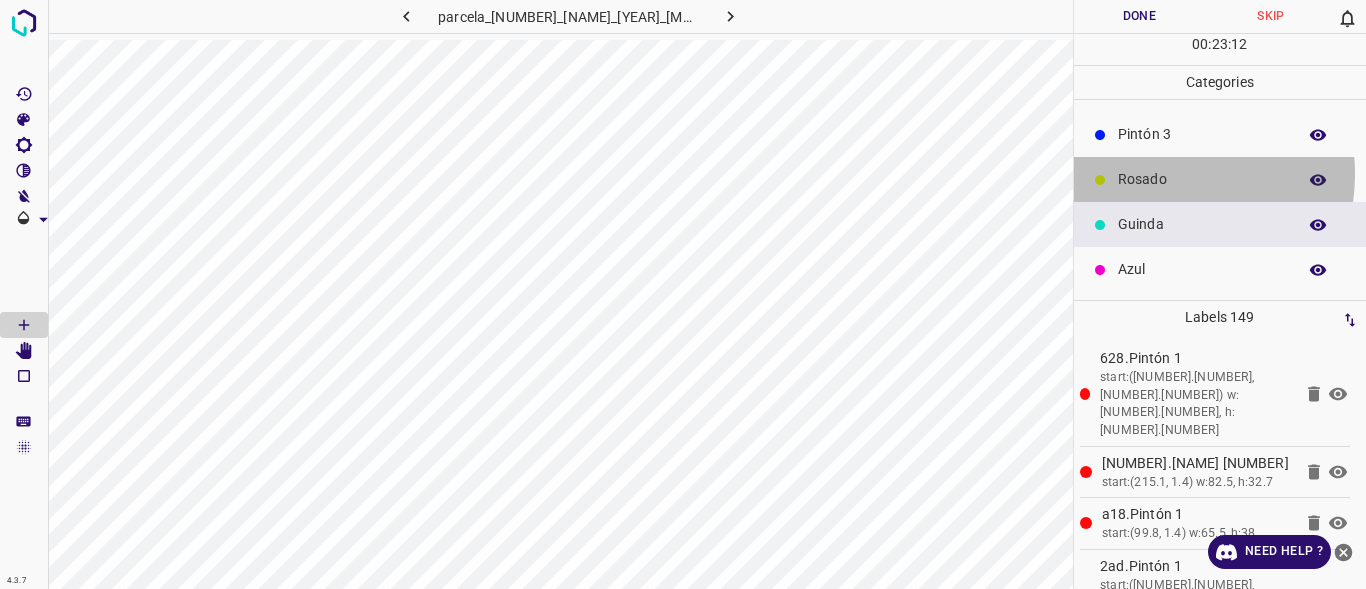 click on "Rosado" at bounding box center [1202, 179] 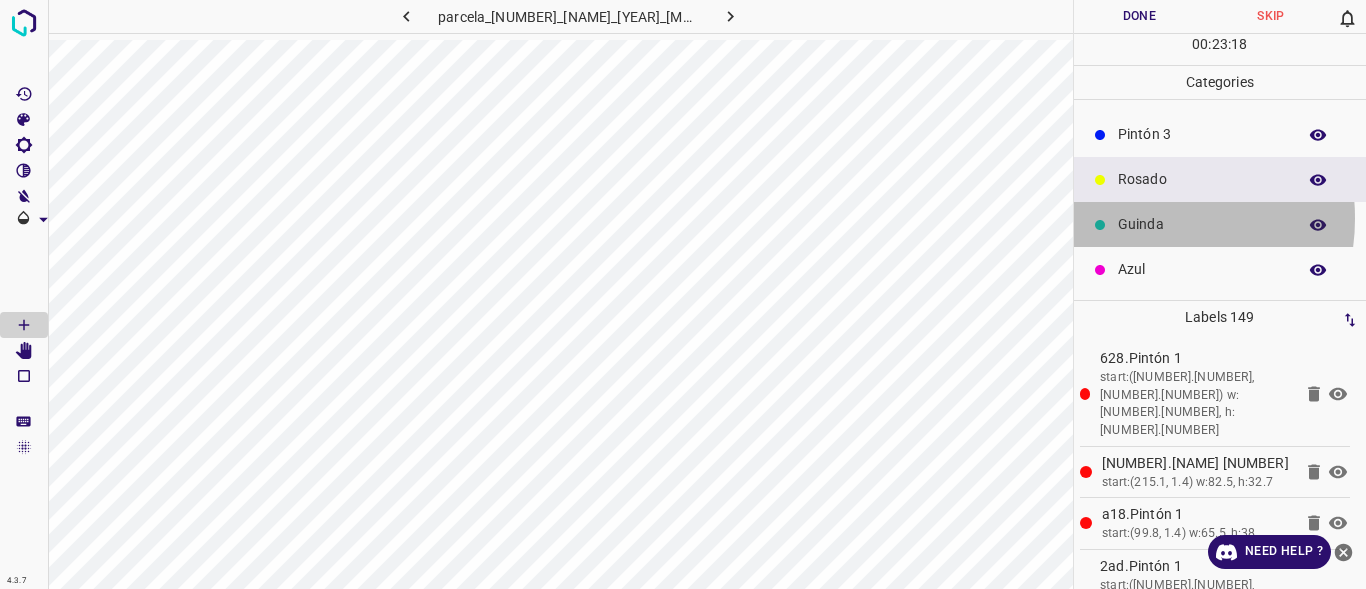 click on "Guinda" at bounding box center [1202, 224] 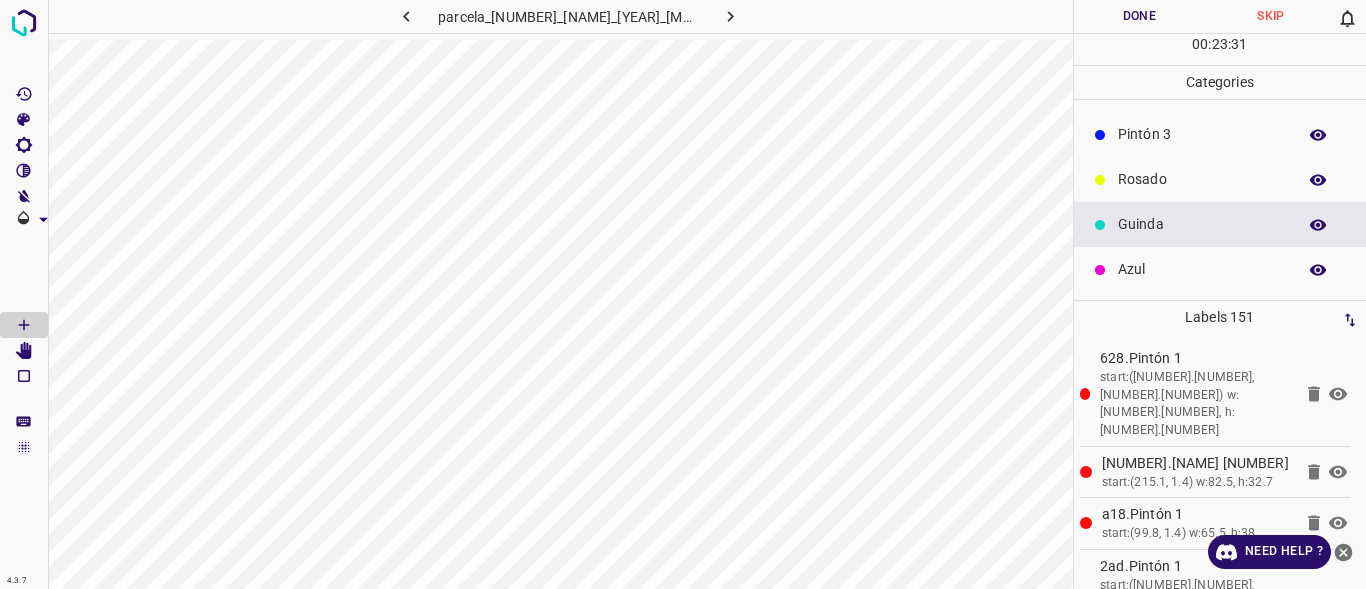 scroll, scrollTop: 0, scrollLeft: 0, axis: both 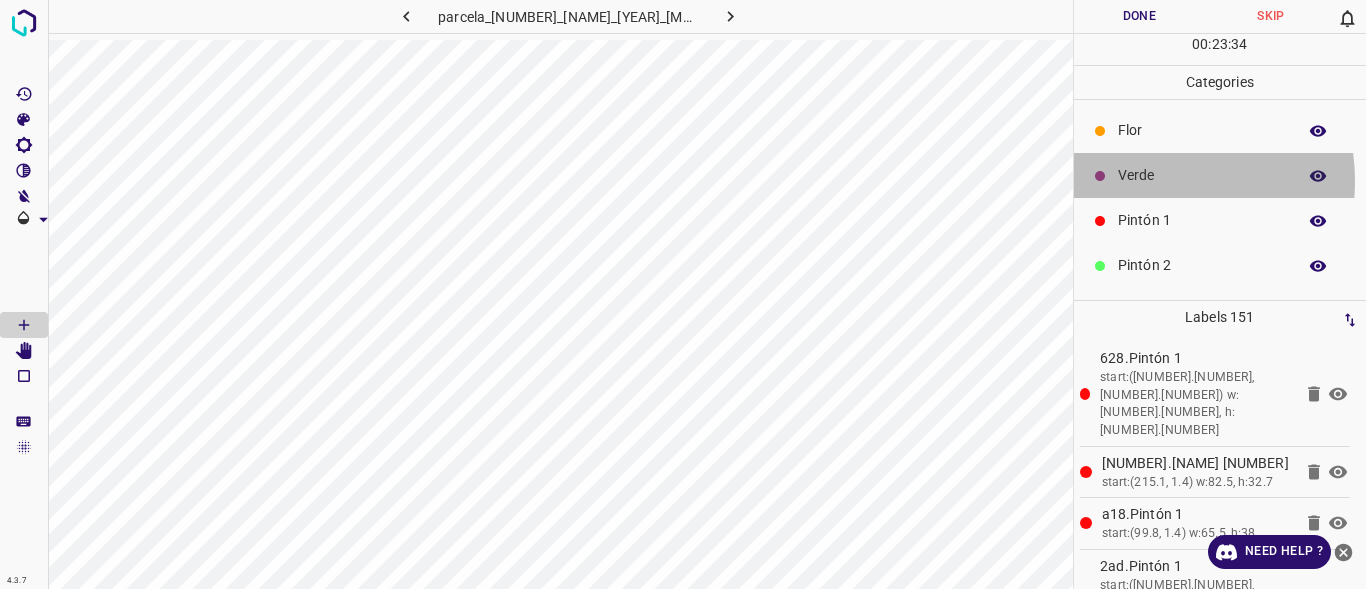 click on "Verde" at bounding box center (1202, 175) 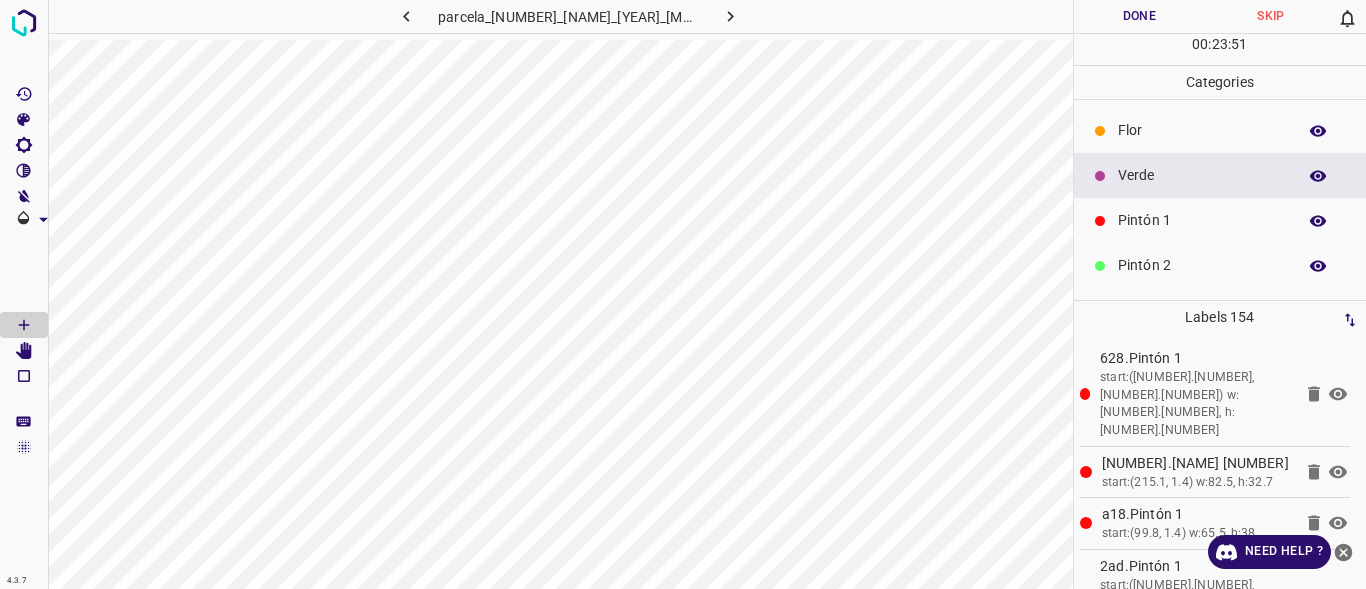 click on "Pintón 1" at bounding box center (1202, 220) 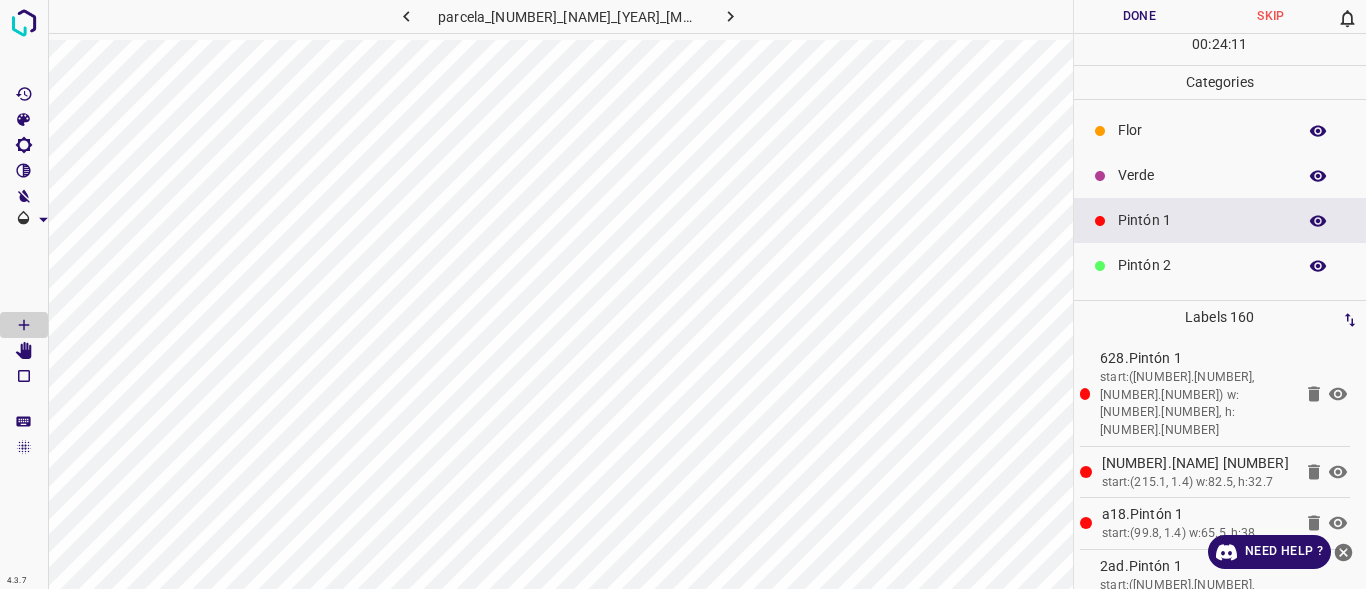 click on "Verde" at bounding box center [1202, 175] 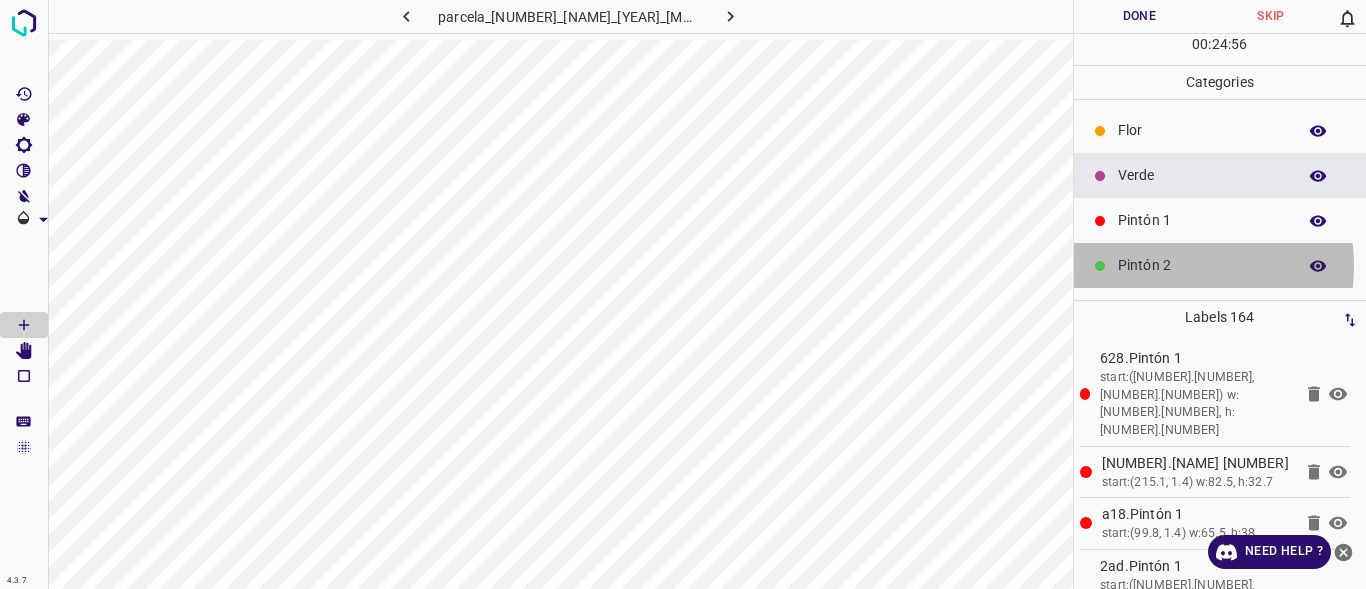 click on "Pintón 2" at bounding box center (1202, 265) 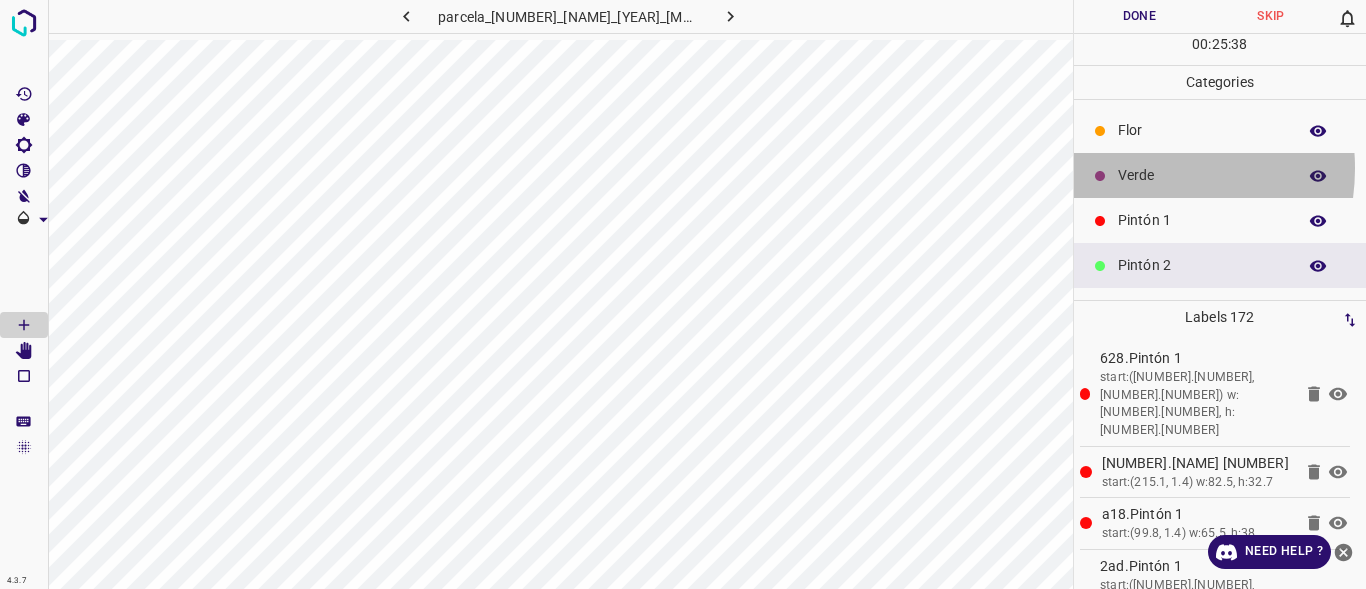 click on "Verde" at bounding box center [1202, 175] 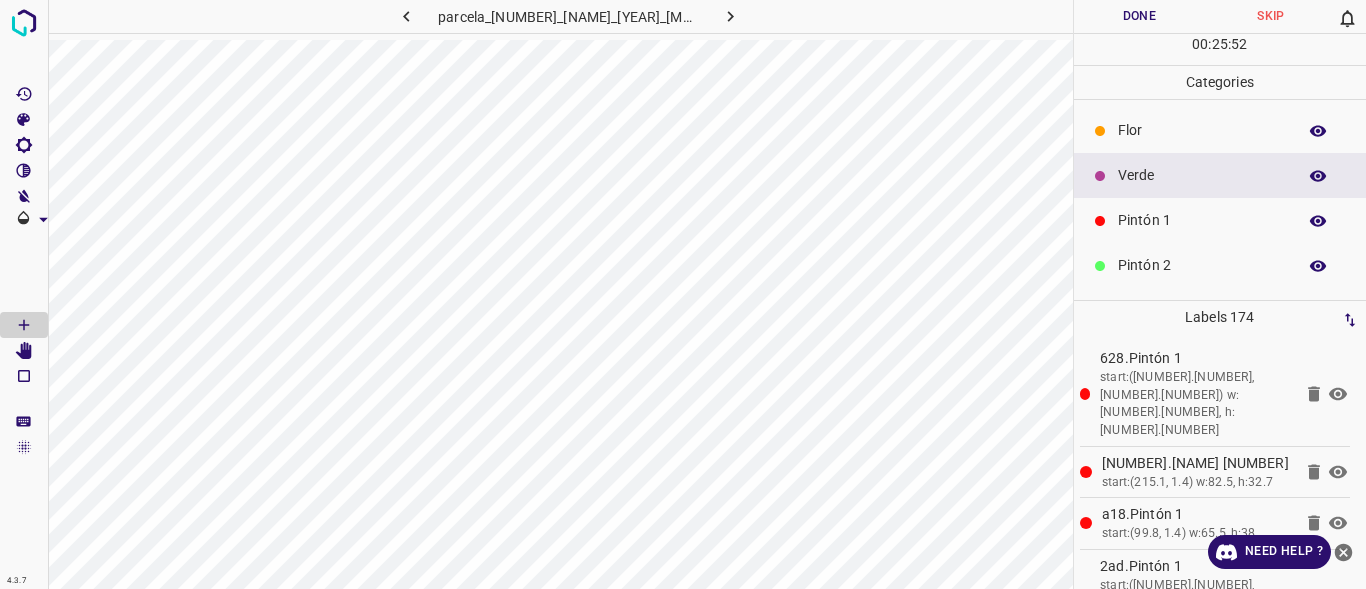click on "Pintón 1" at bounding box center (1202, 220) 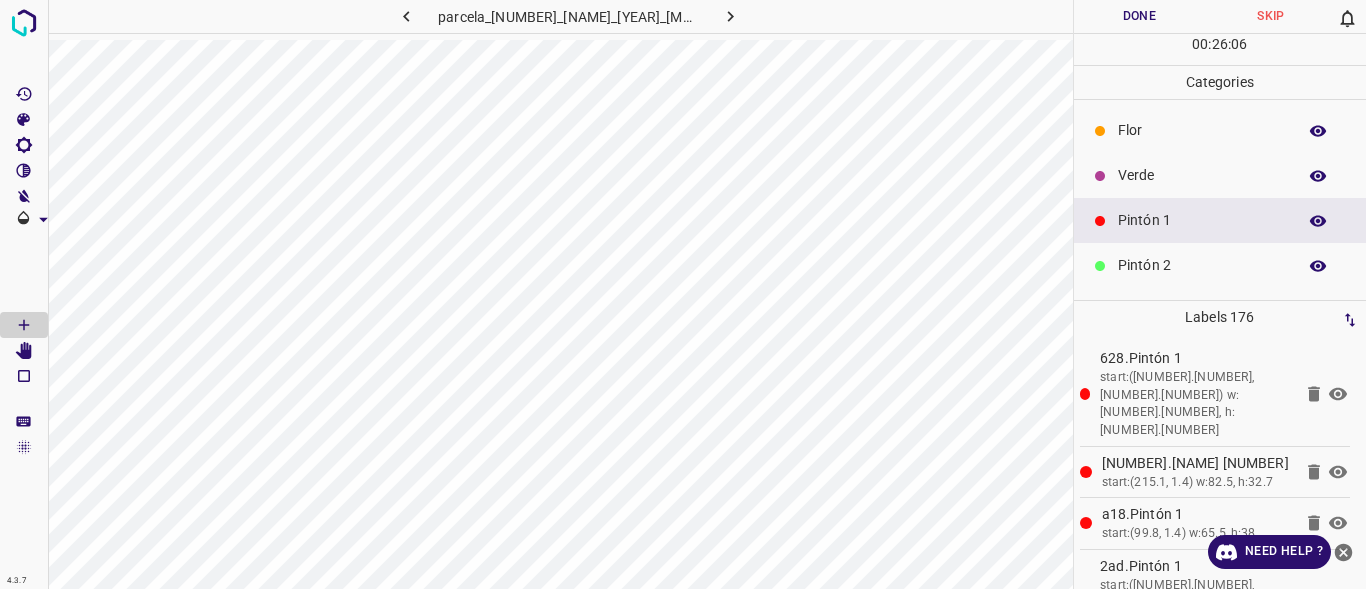 click on "Verde" at bounding box center [1220, 175] 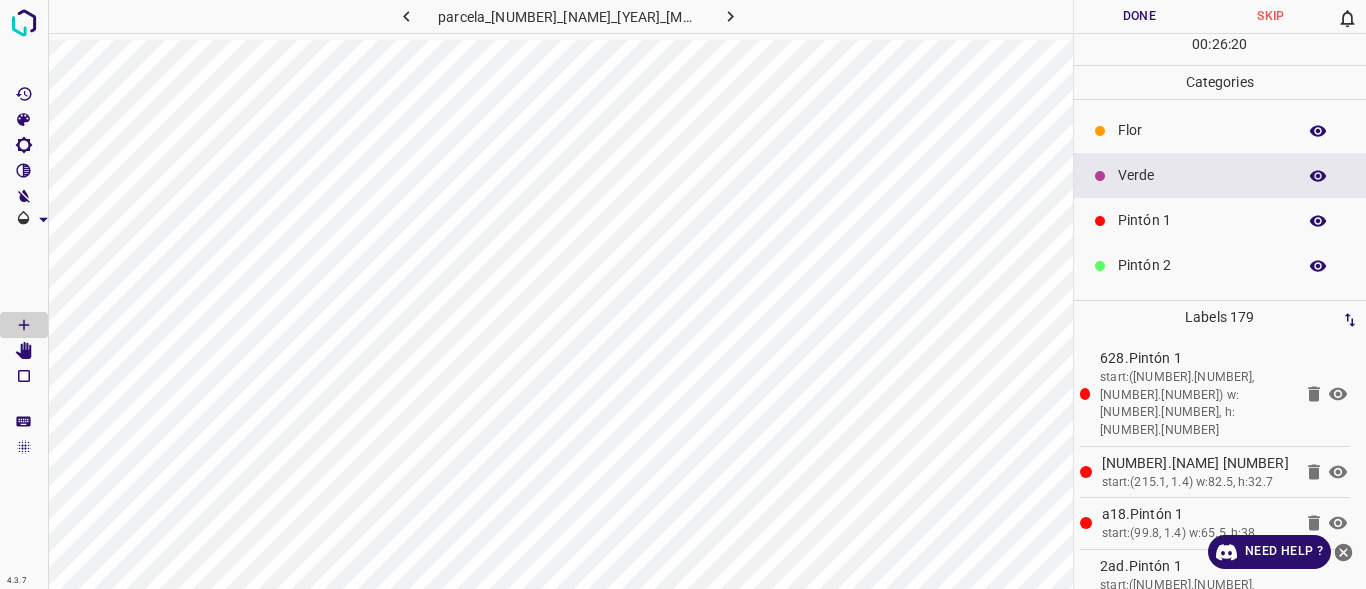 click on "Pintón 1" at bounding box center (1202, 220) 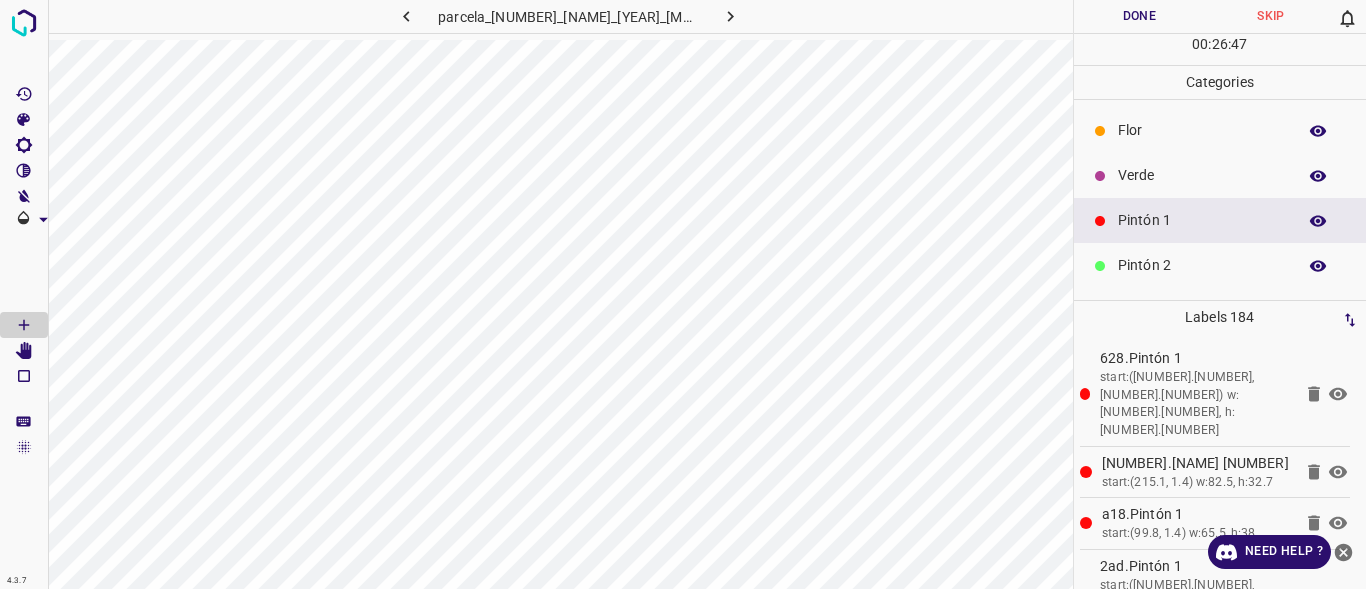 click on "Pintón 2" at bounding box center (1202, 265) 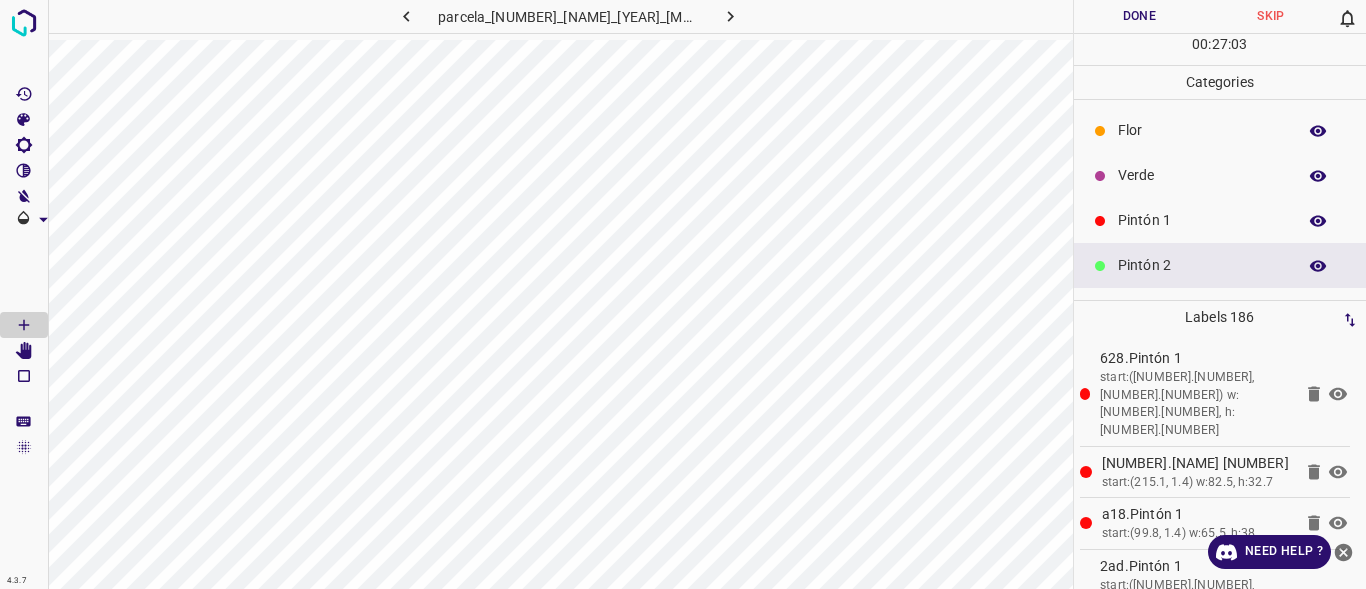 drag, startPoint x: 1365, startPoint y: 169, endPoint x: 1365, endPoint y: 230, distance: 61 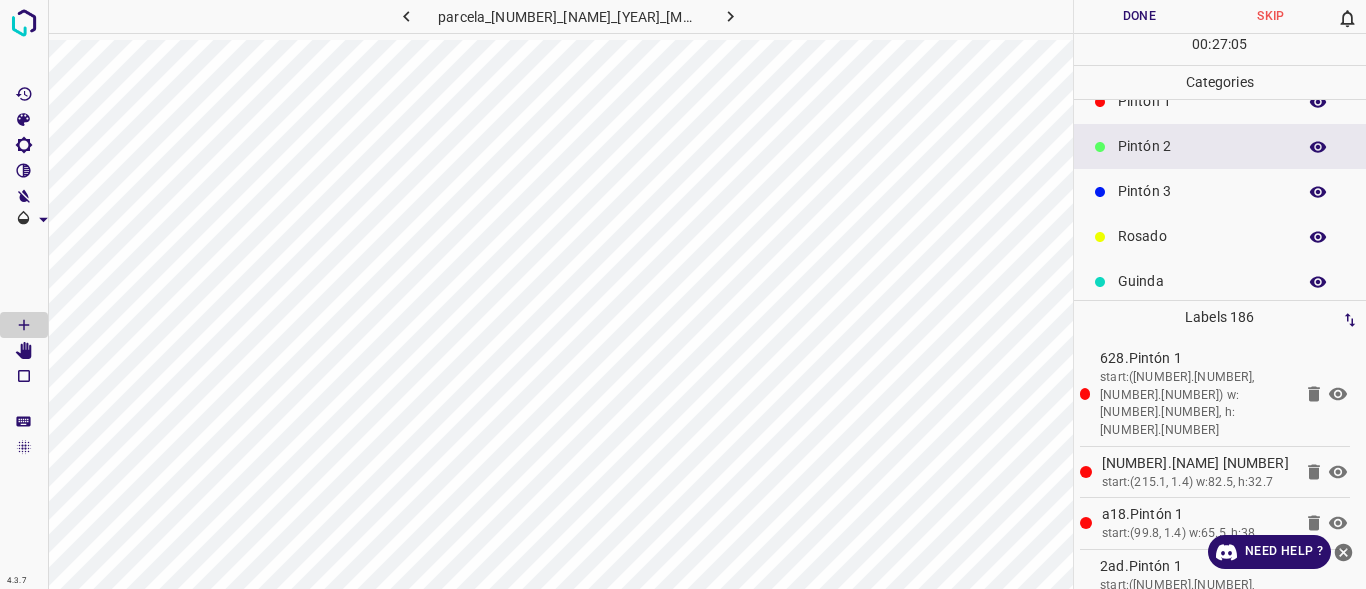 scroll, scrollTop: 135, scrollLeft: 0, axis: vertical 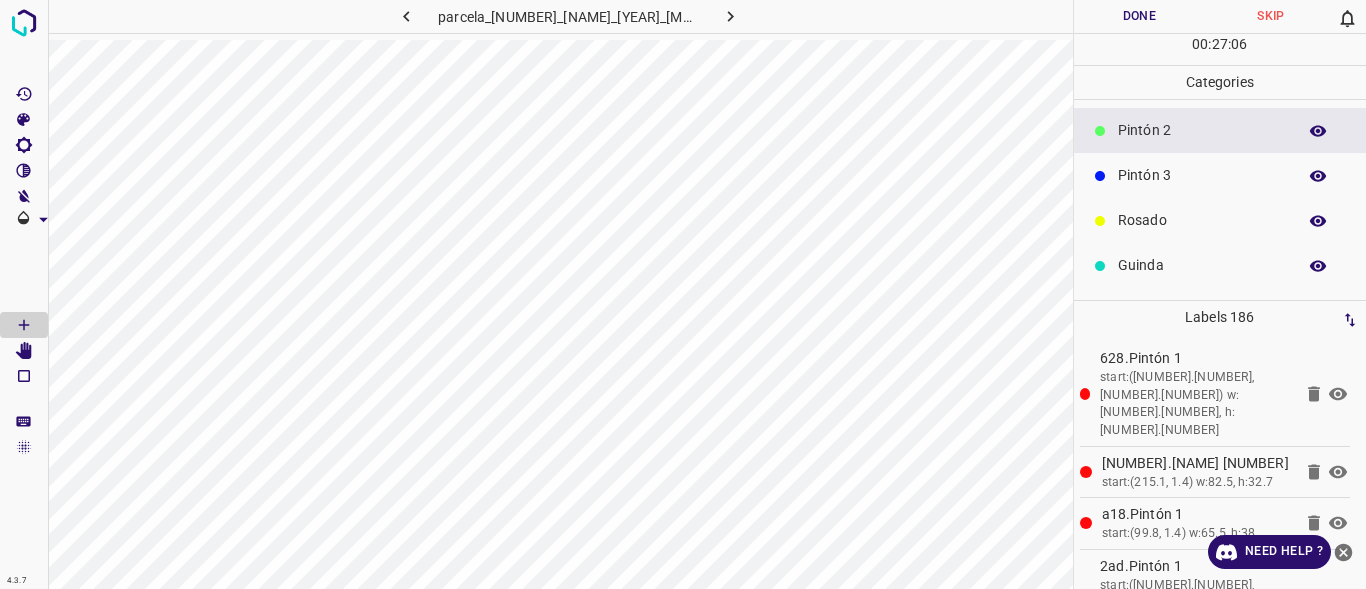 click on "Rosado" at bounding box center [1202, 220] 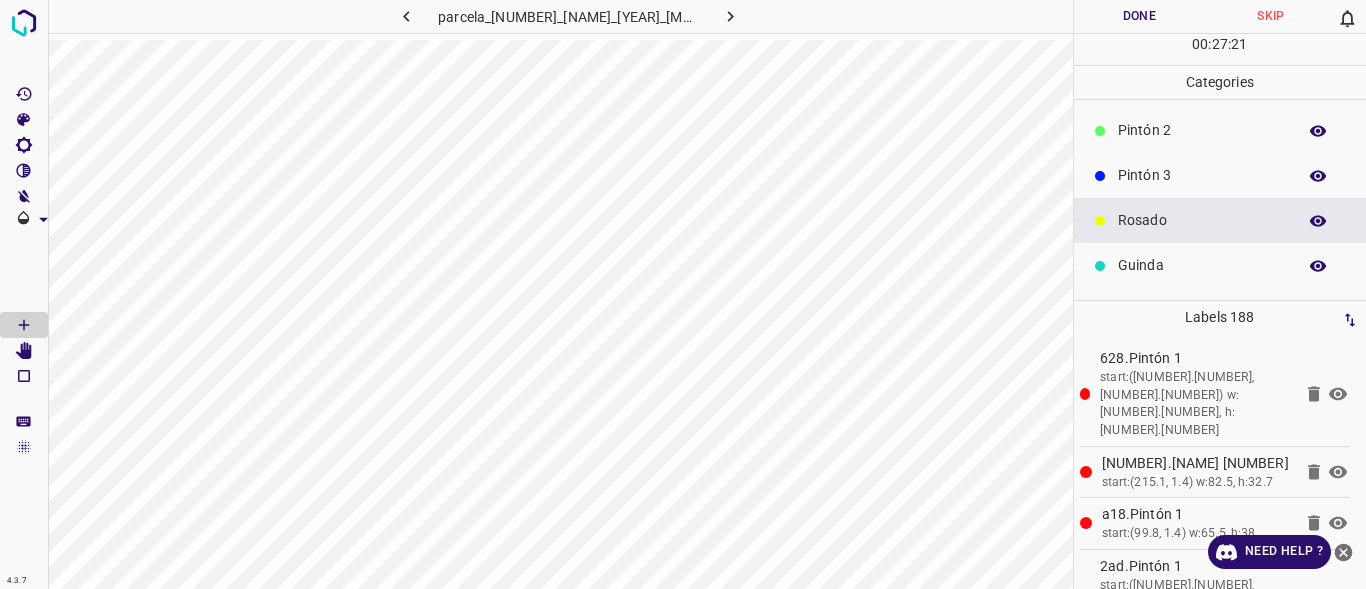 click on "Pintón 3" at bounding box center [1202, 175] 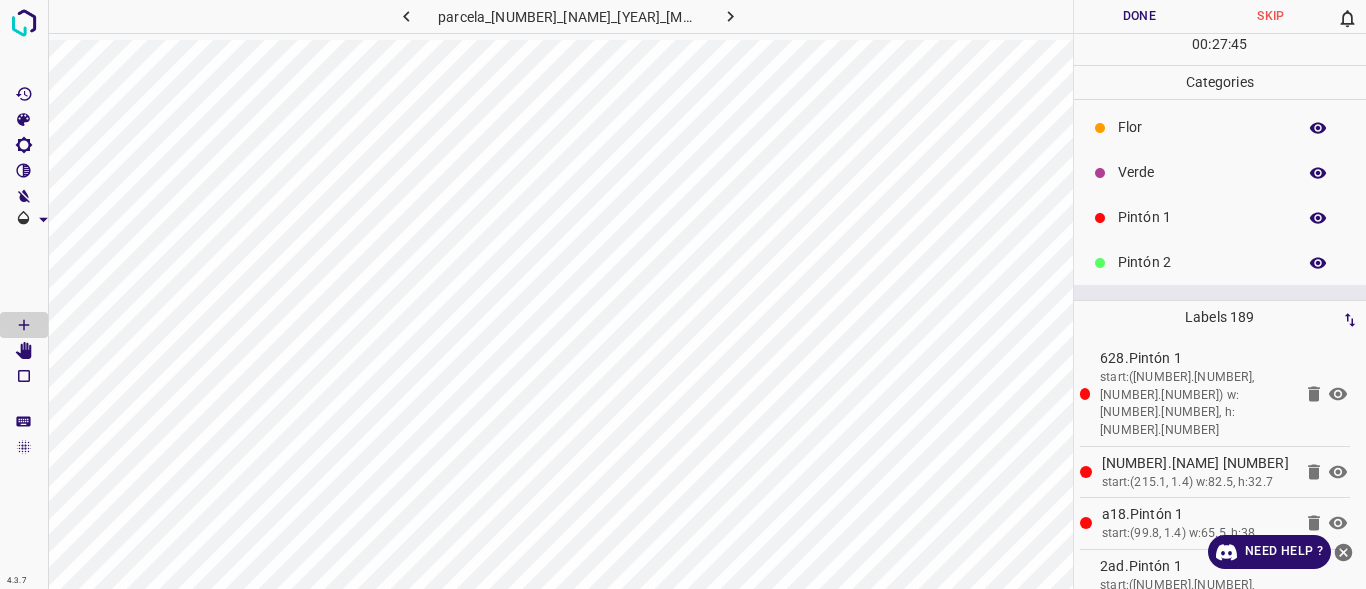 scroll, scrollTop: 0, scrollLeft: 0, axis: both 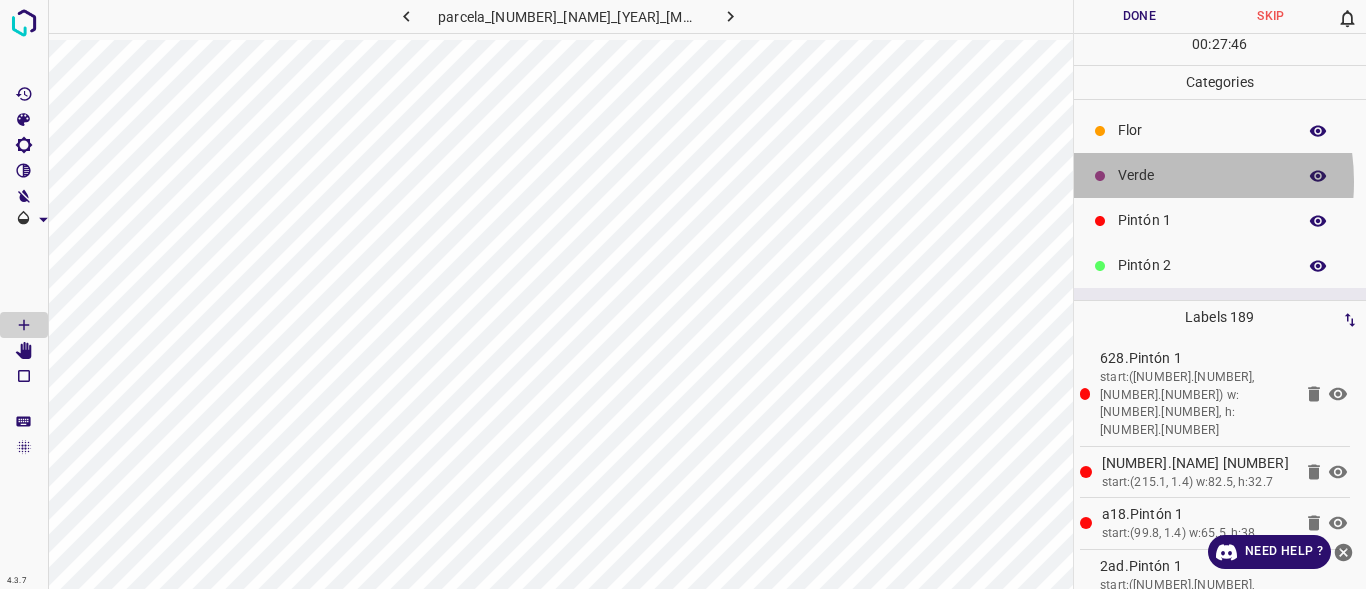 click on "Verde" at bounding box center [1202, 175] 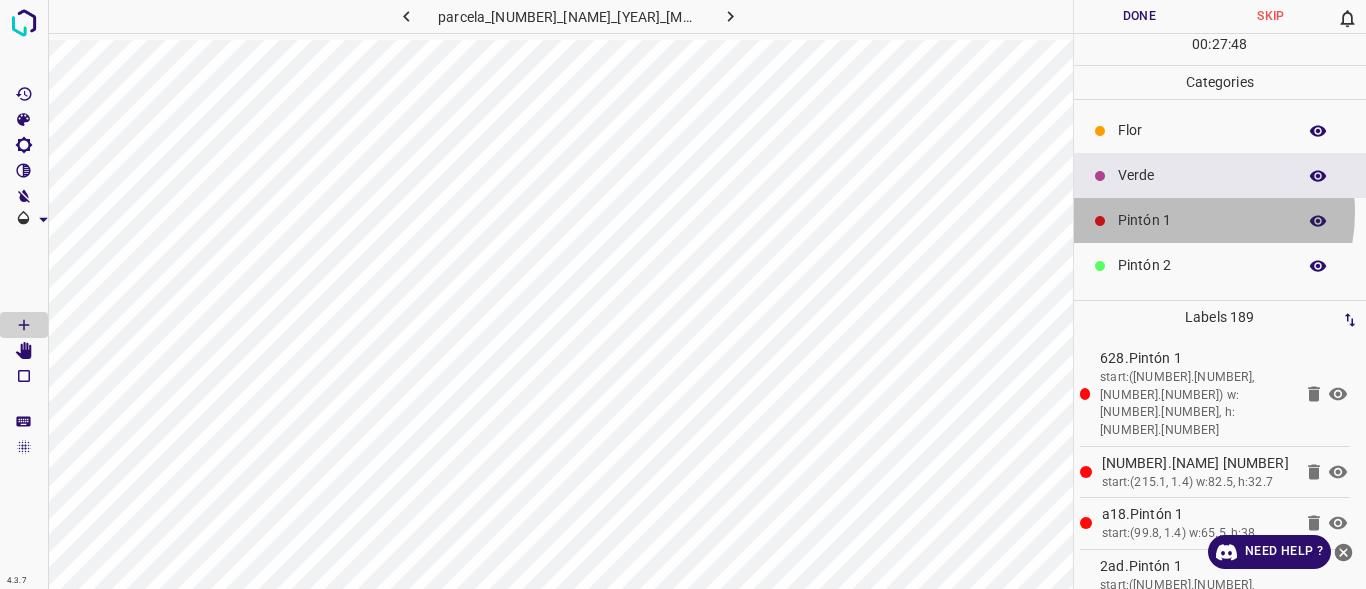 click on "Pintón 1" at bounding box center [1202, 220] 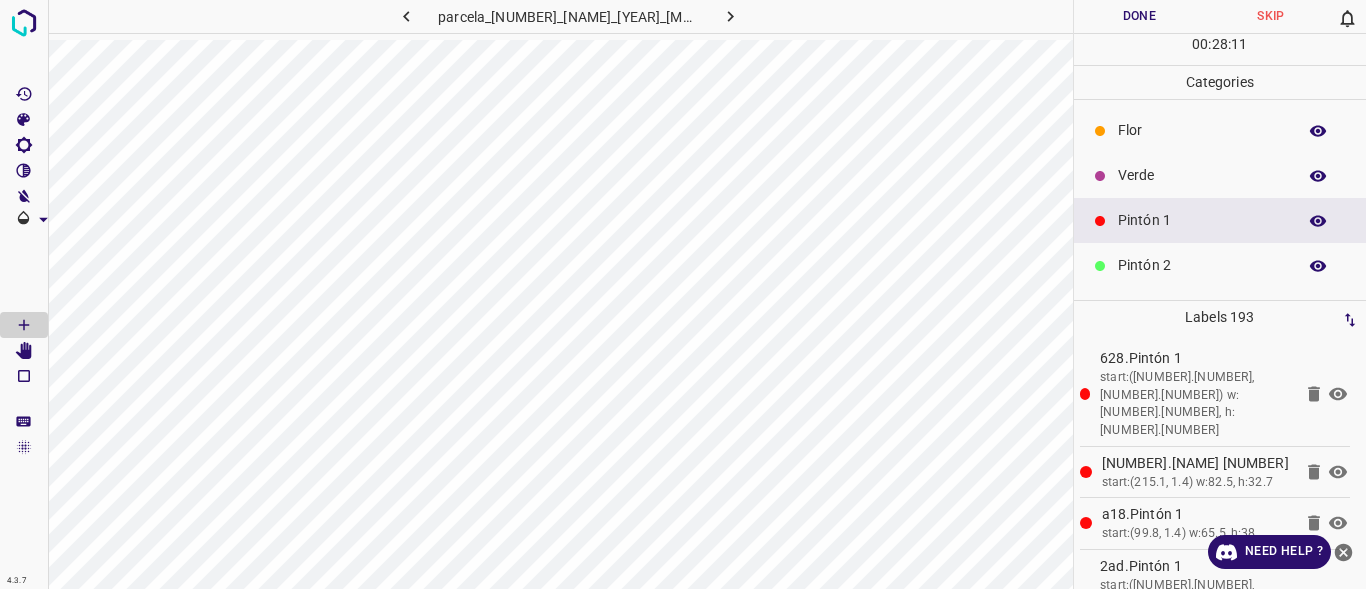 click on "Verde" at bounding box center [1202, 175] 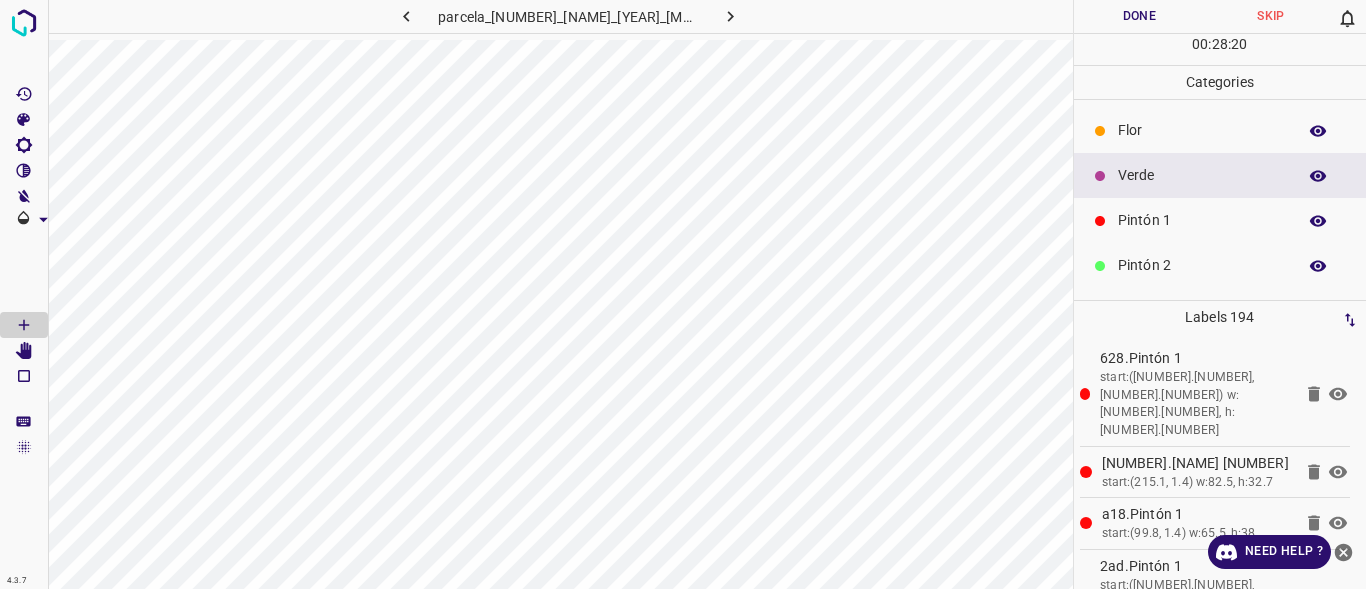drag, startPoint x: 1365, startPoint y: 182, endPoint x: 1365, endPoint y: 260, distance: 78 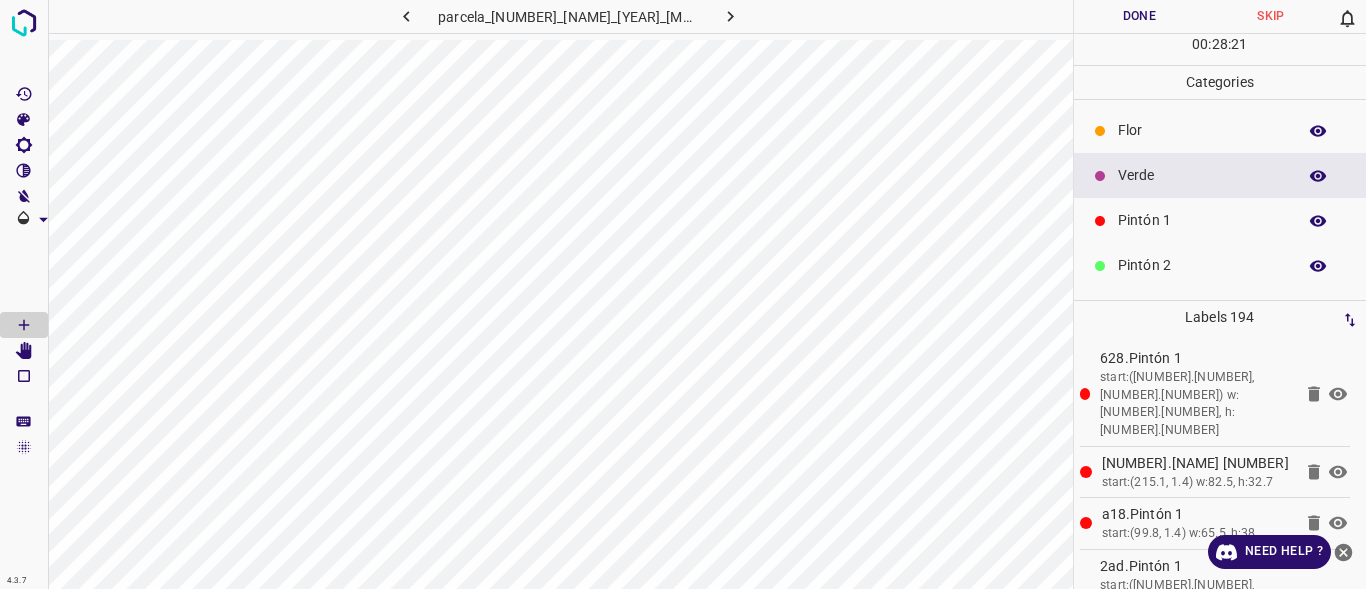 scroll, scrollTop: 40, scrollLeft: 0, axis: vertical 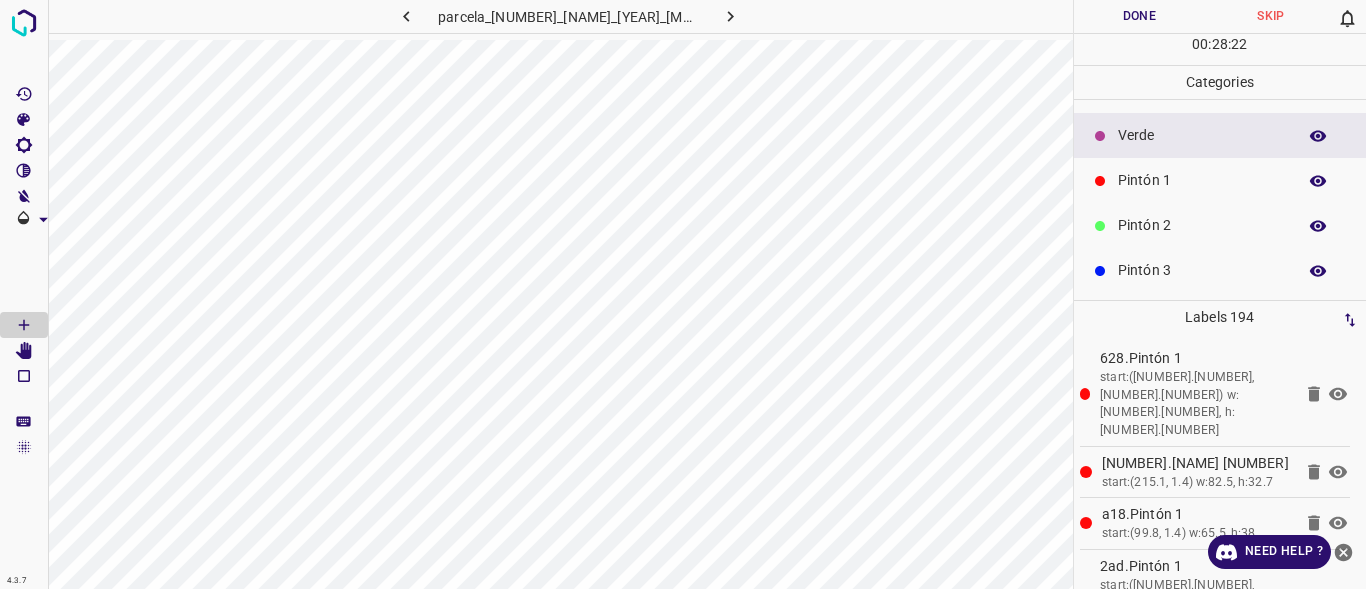 click on "Pintón 3" at bounding box center [1202, 270] 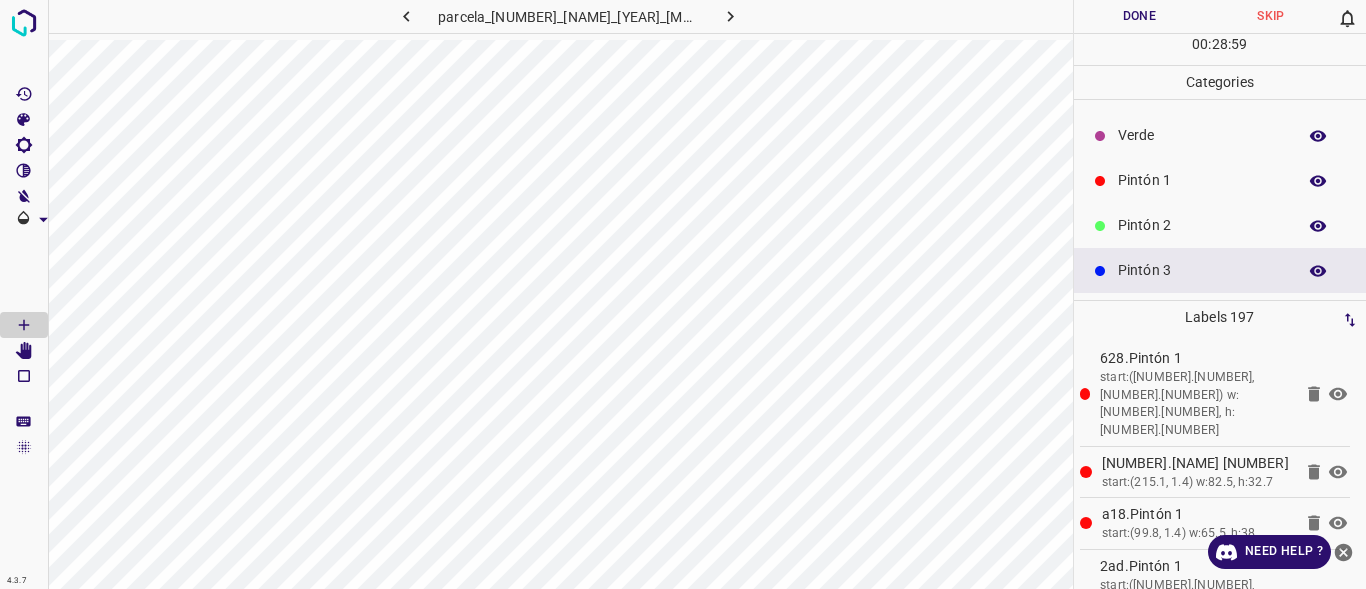 scroll, scrollTop: 0, scrollLeft: 0, axis: both 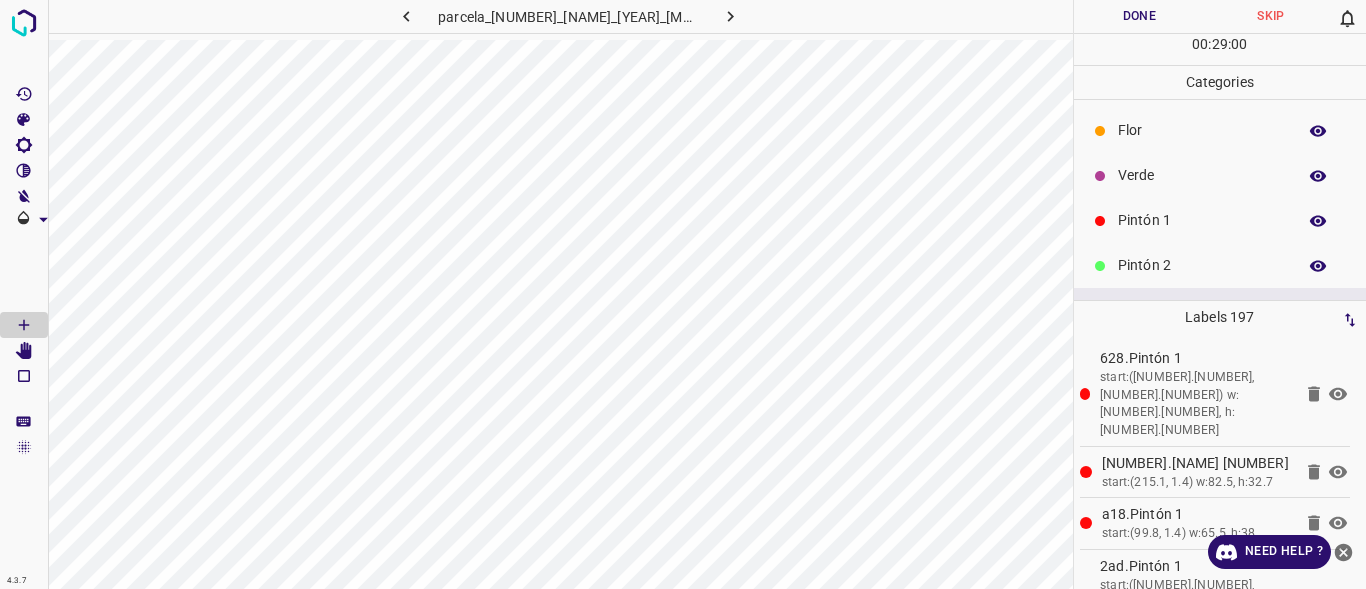 click on "Flor" at bounding box center [1220, 130] 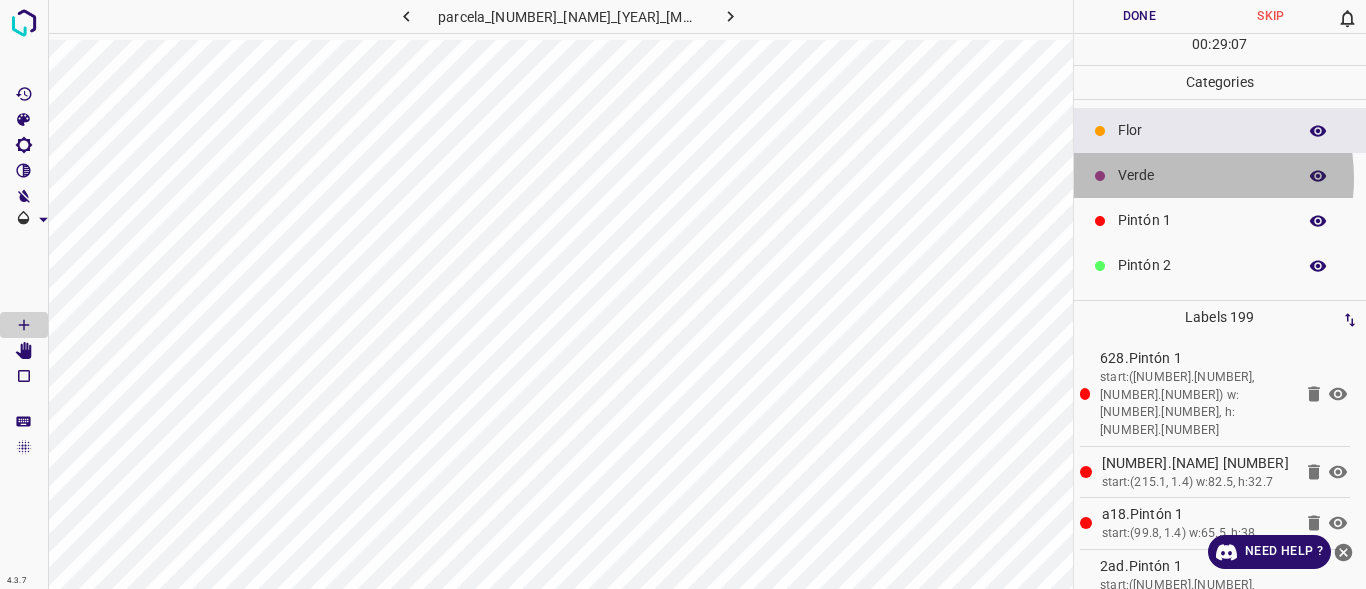 click on "Verde" at bounding box center (1202, 175) 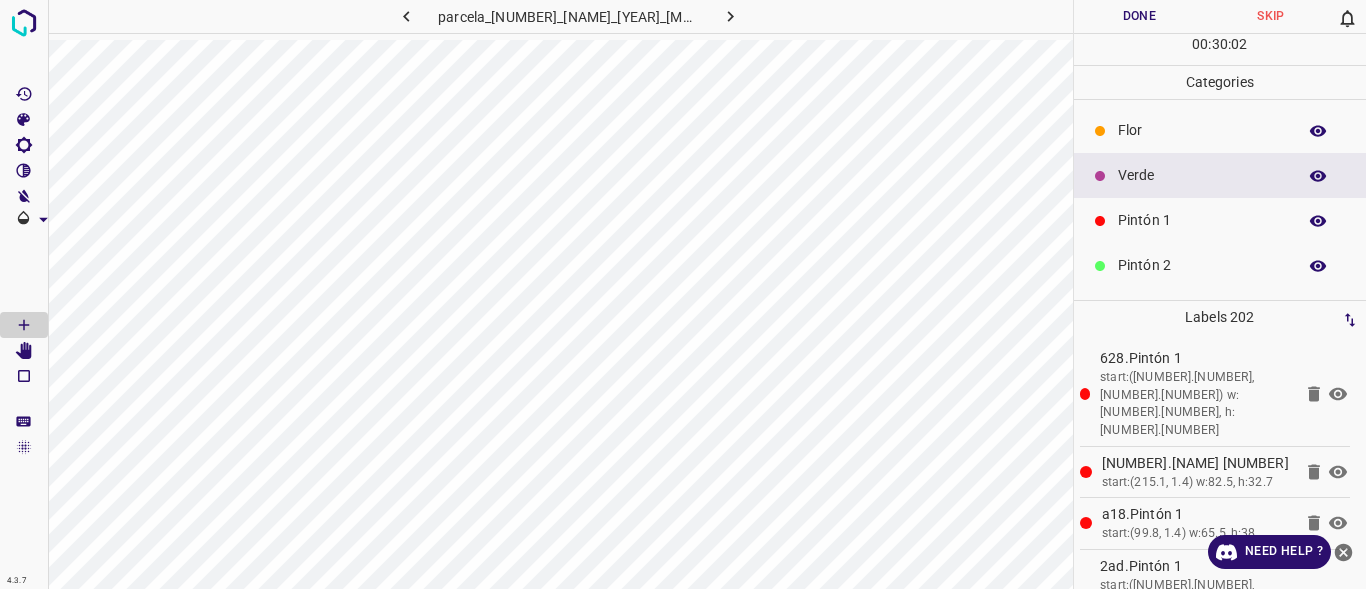 click on "Verde" at bounding box center (1202, 175) 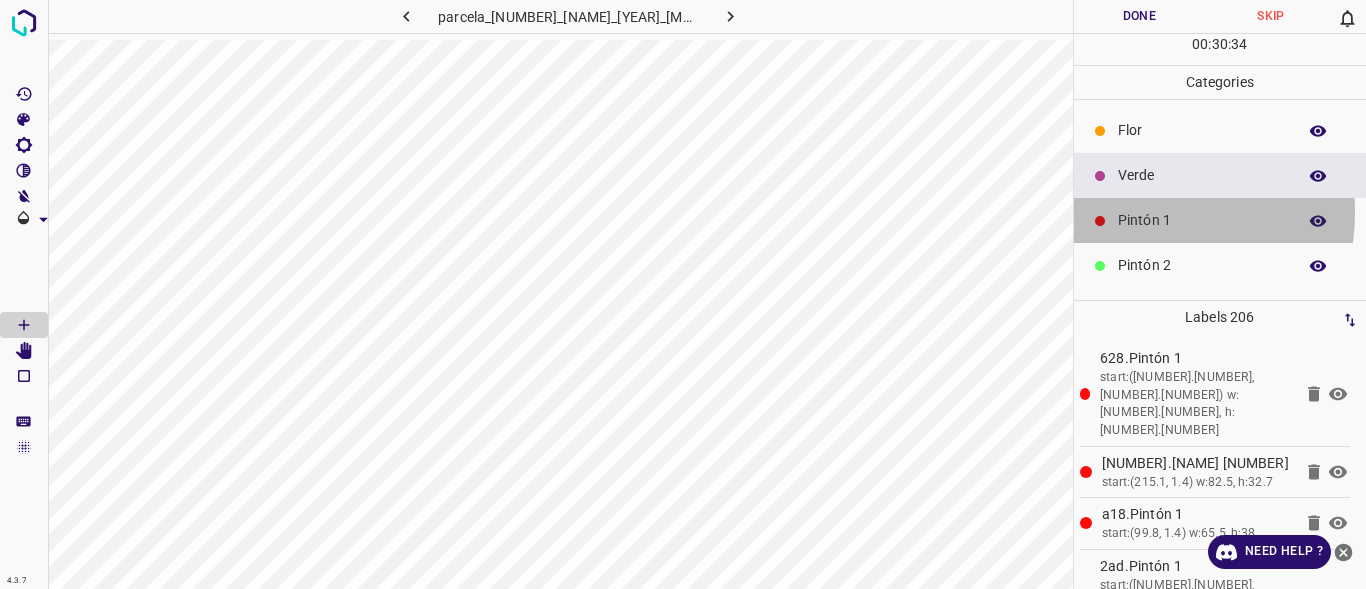 click on "Pintón 1" at bounding box center [1202, 220] 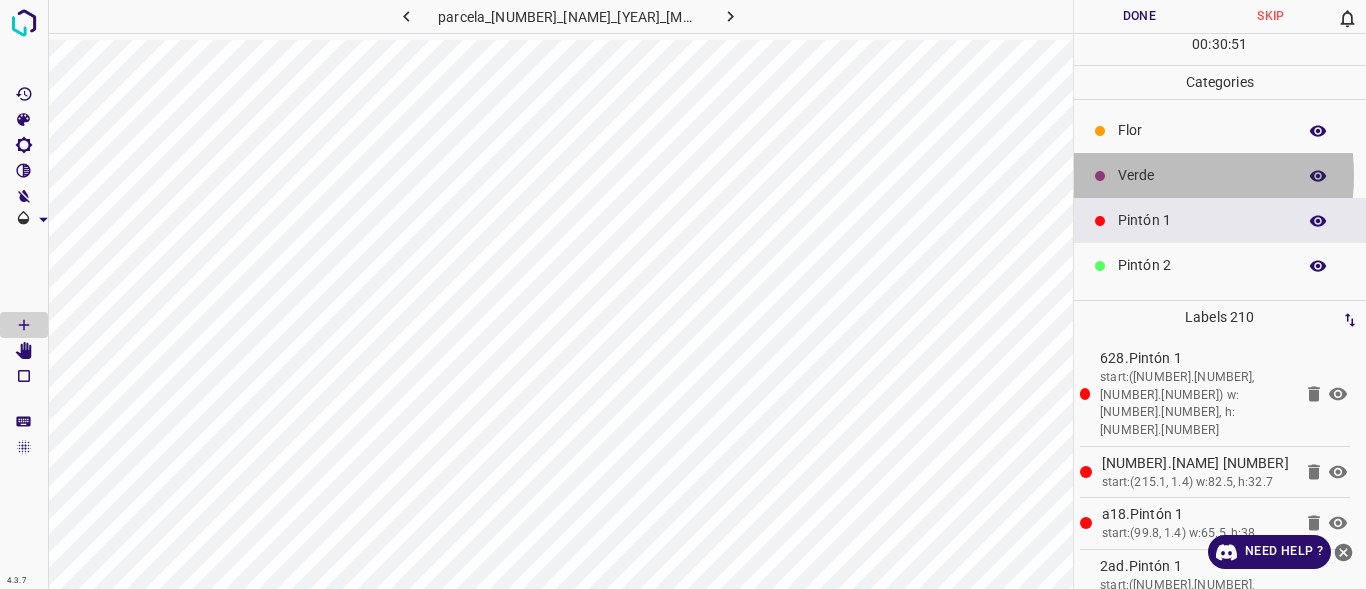 click on "Verde" at bounding box center [1202, 175] 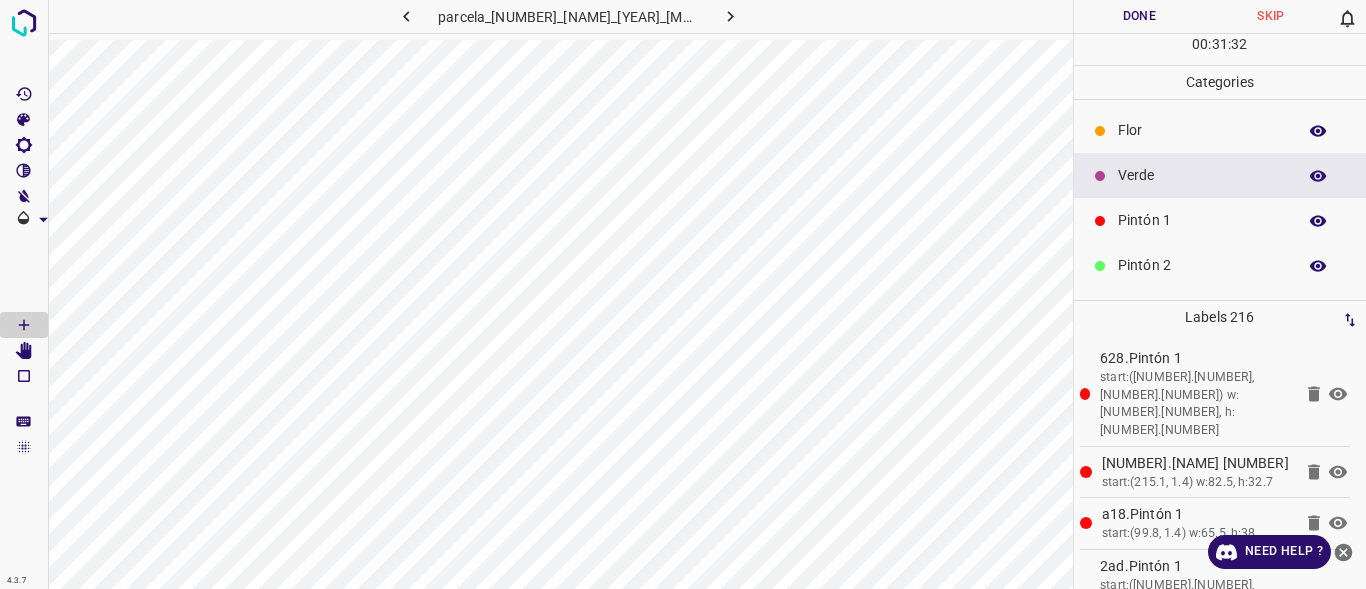scroll, scrollTop: 0, scrollLeft: 33, axis: horizontal 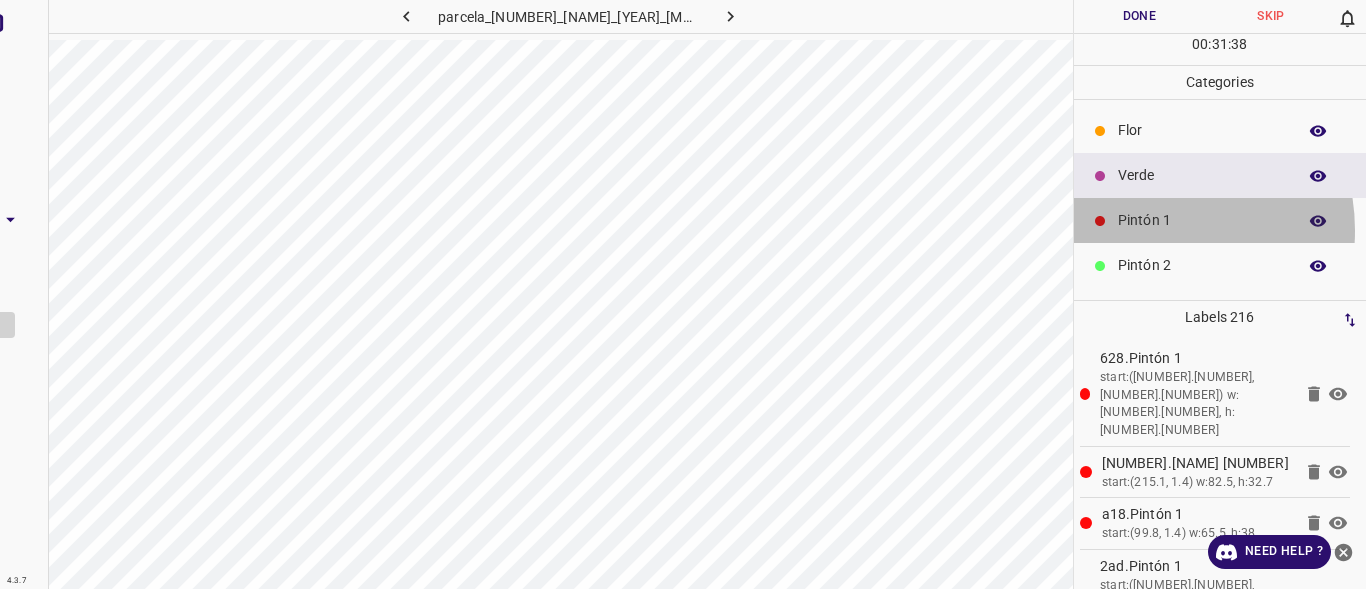 click on "Pintón 1" at bounding box center [1202, 220] 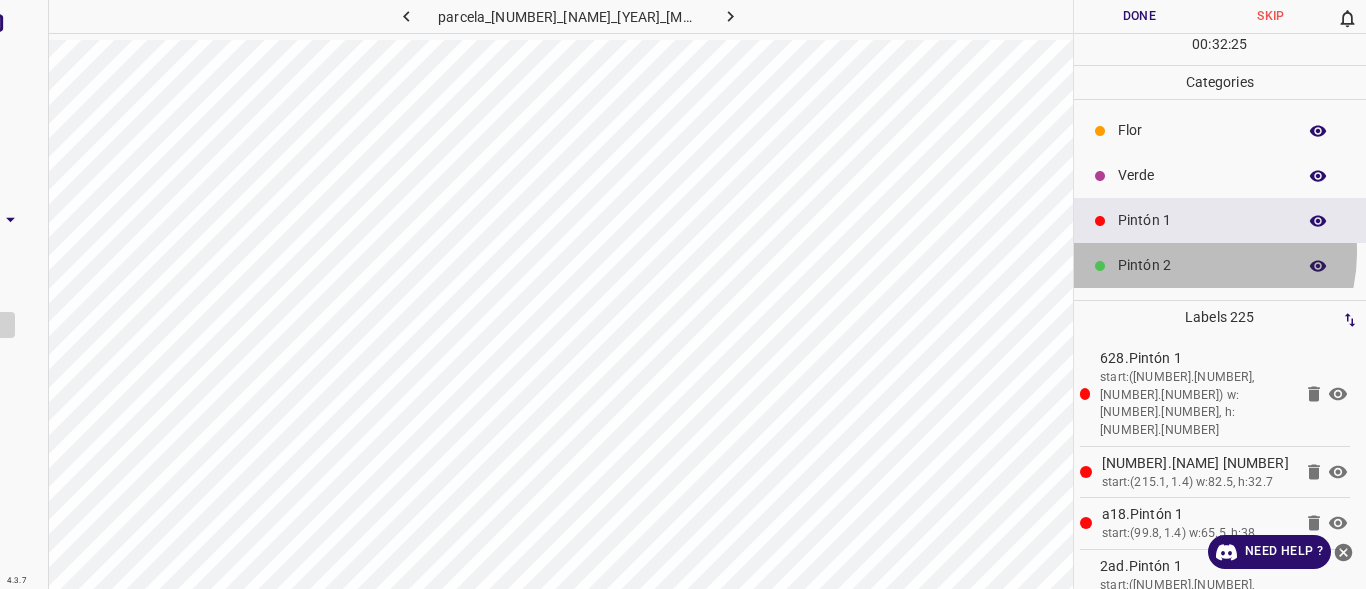 click on "Pintón 2" at bounding box center [1220, 265] 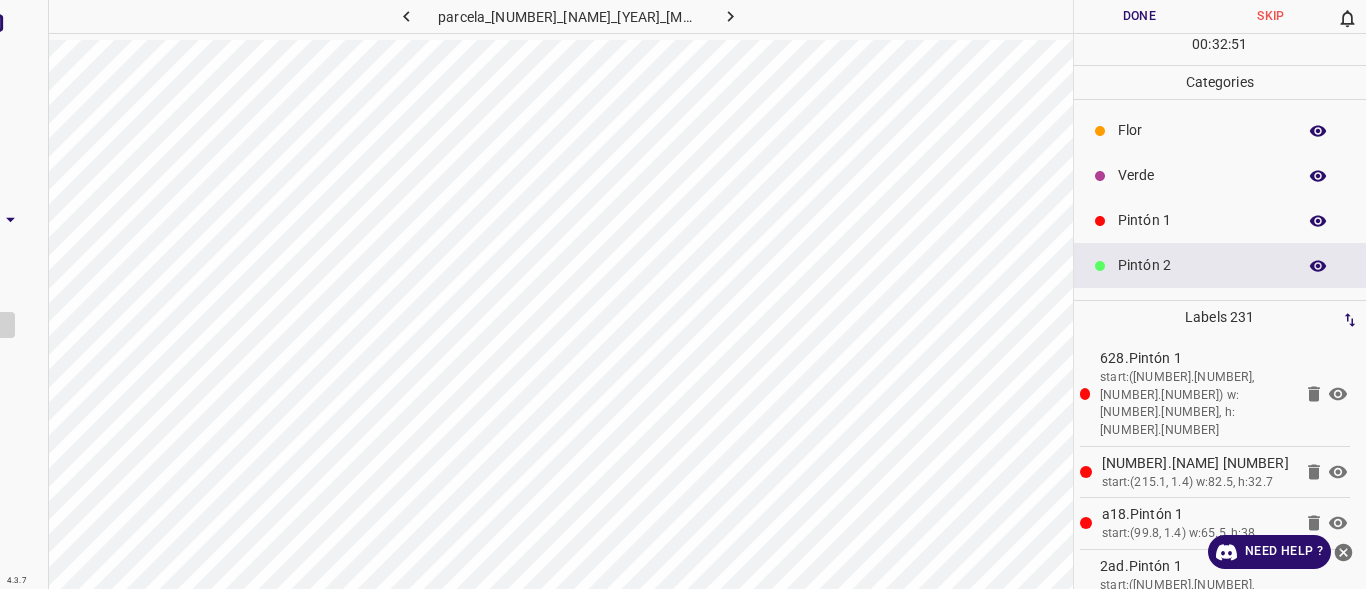 click on "Pintón 1" at bounding box center (1202, 220) 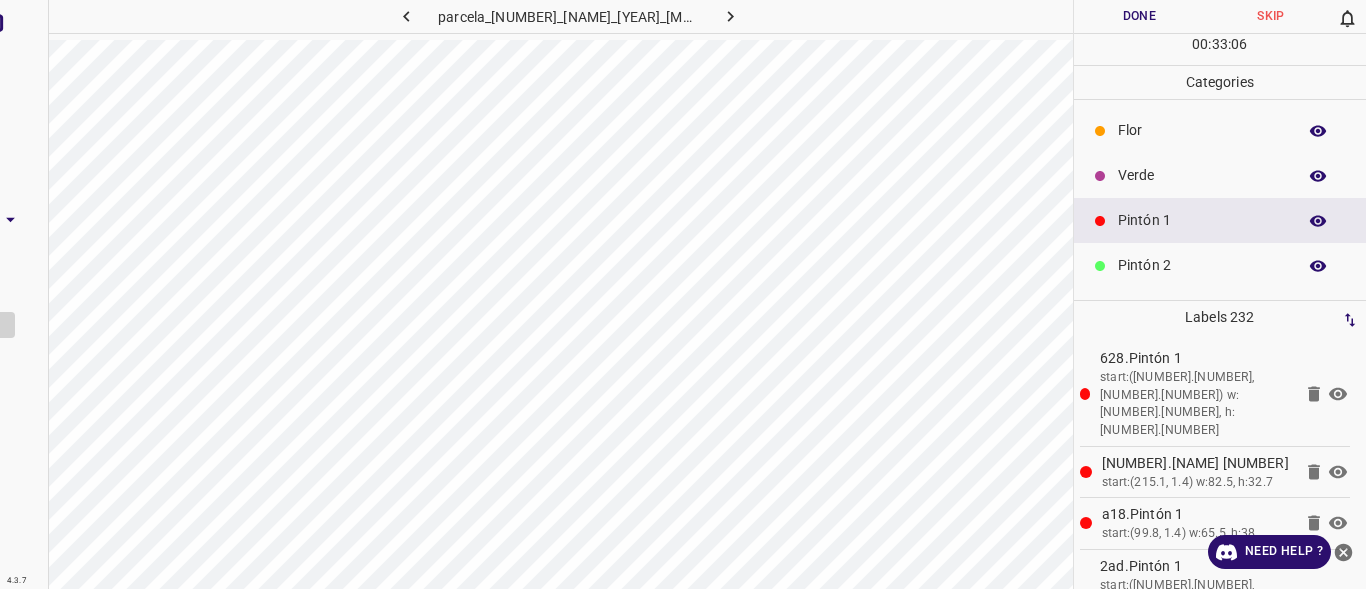 scroll, scrollTop: 176, scrollLeft: 0, axis: vertical 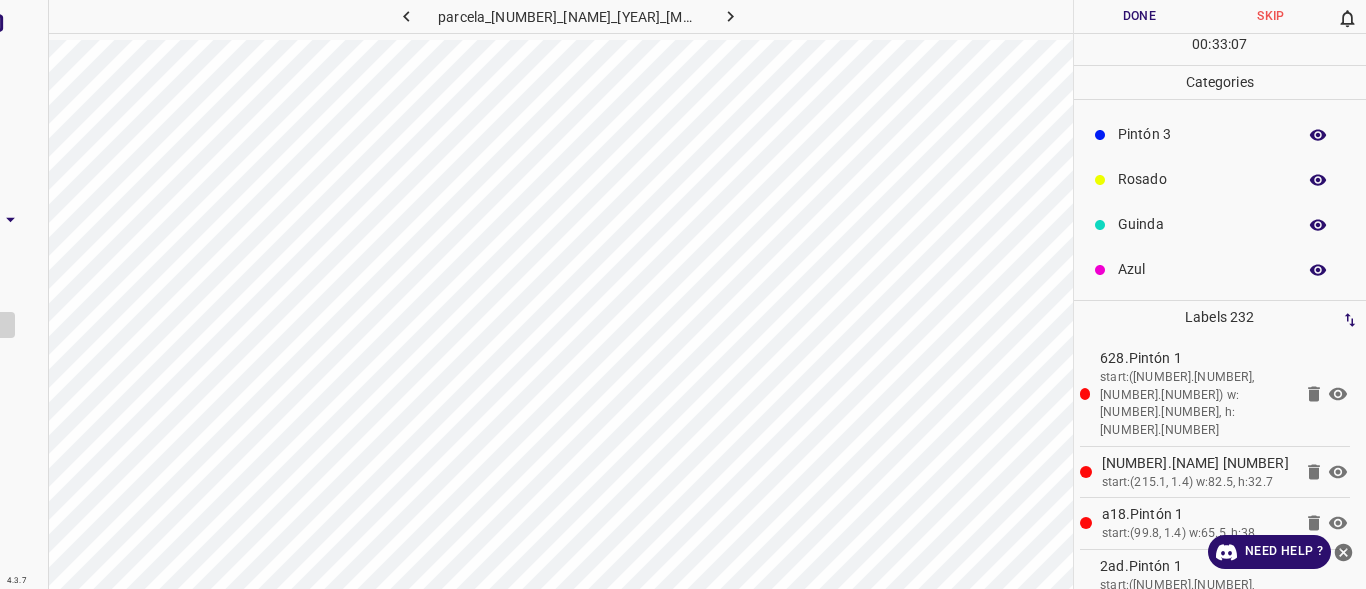 click on "Guinda" at bounding box center [1202, 224] 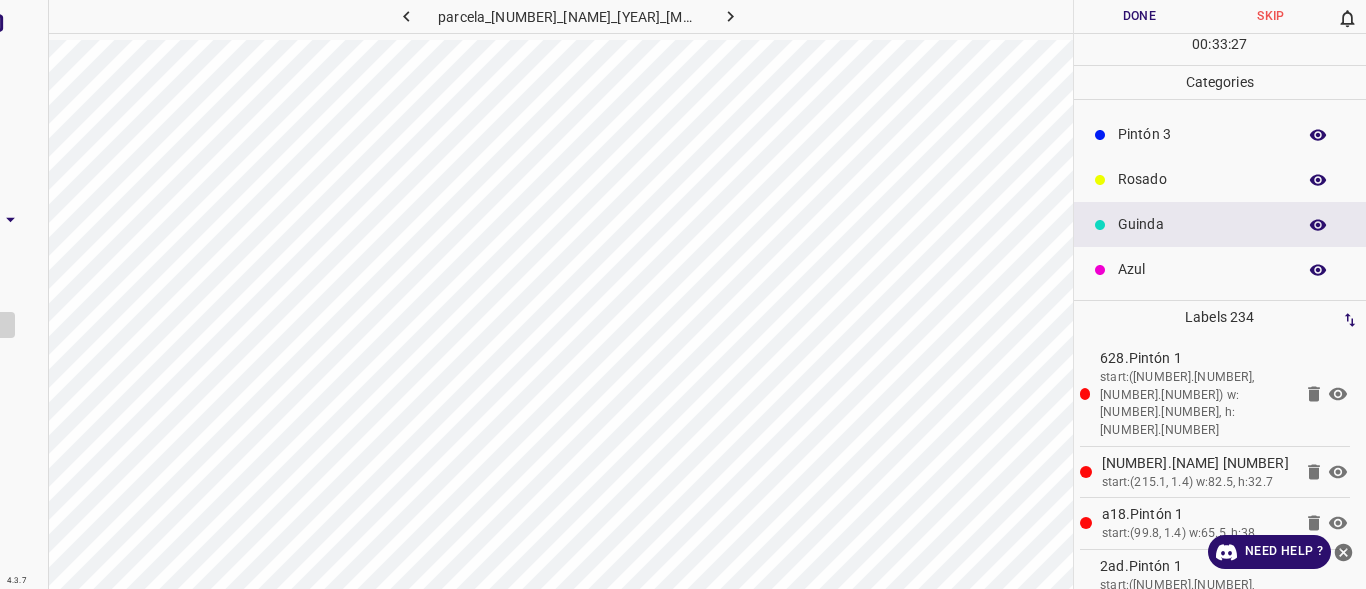 scroll, scrollTop: 0, scrollLeft: 0, axis: both 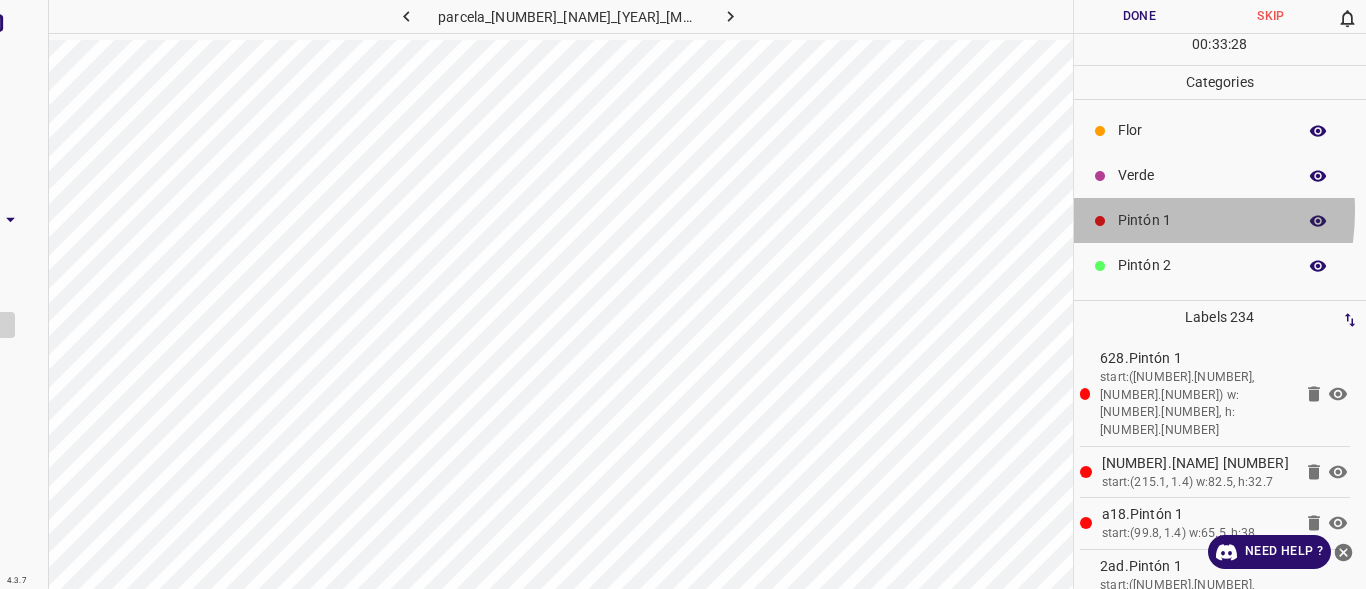 click at bounding box center (1100, 221) 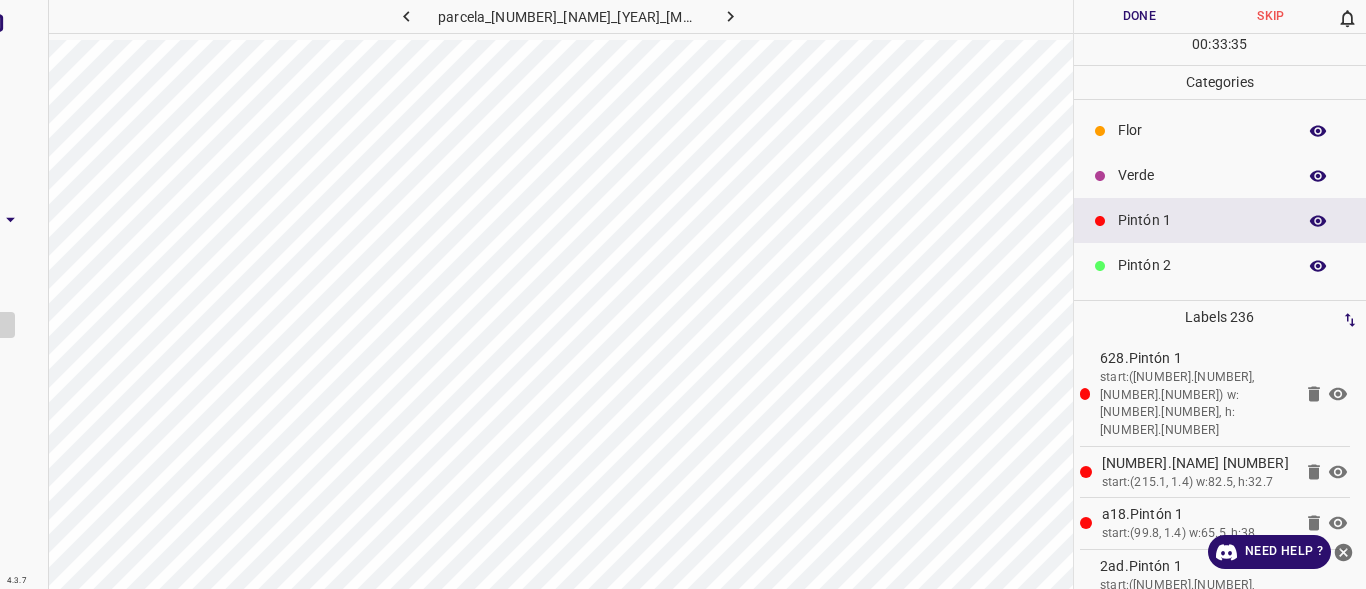 click on "Verde" at bounding box center [1220, 175] 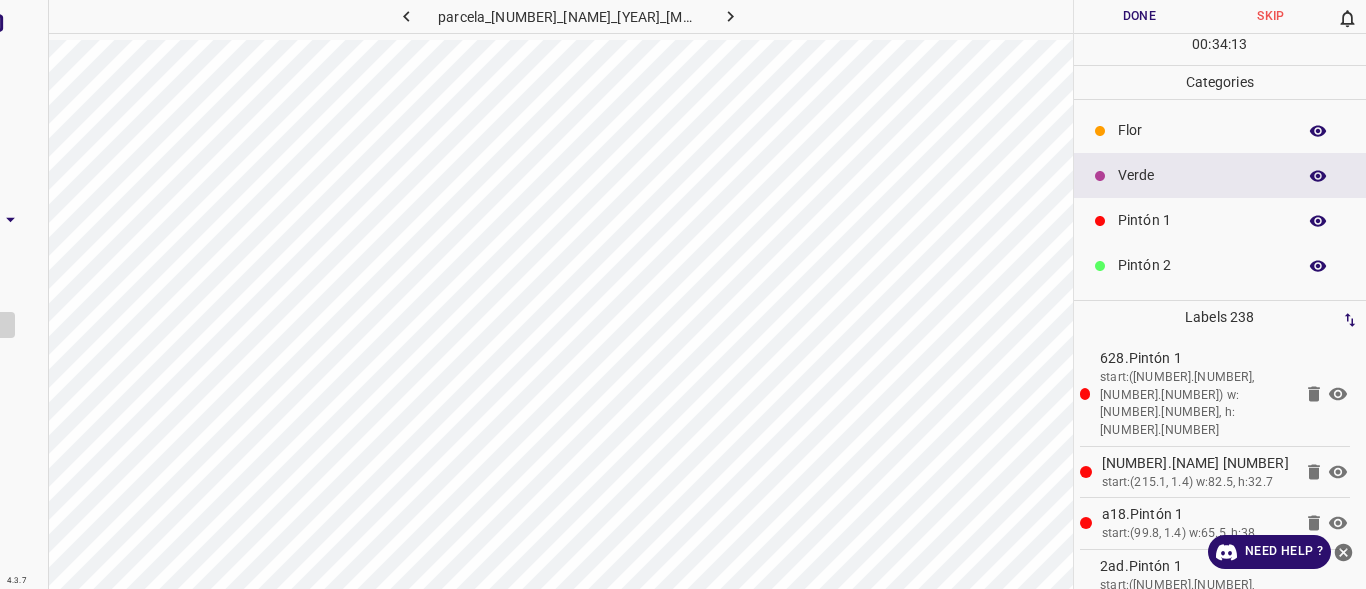 click on "Verde" at bounding box center [1202, 175] 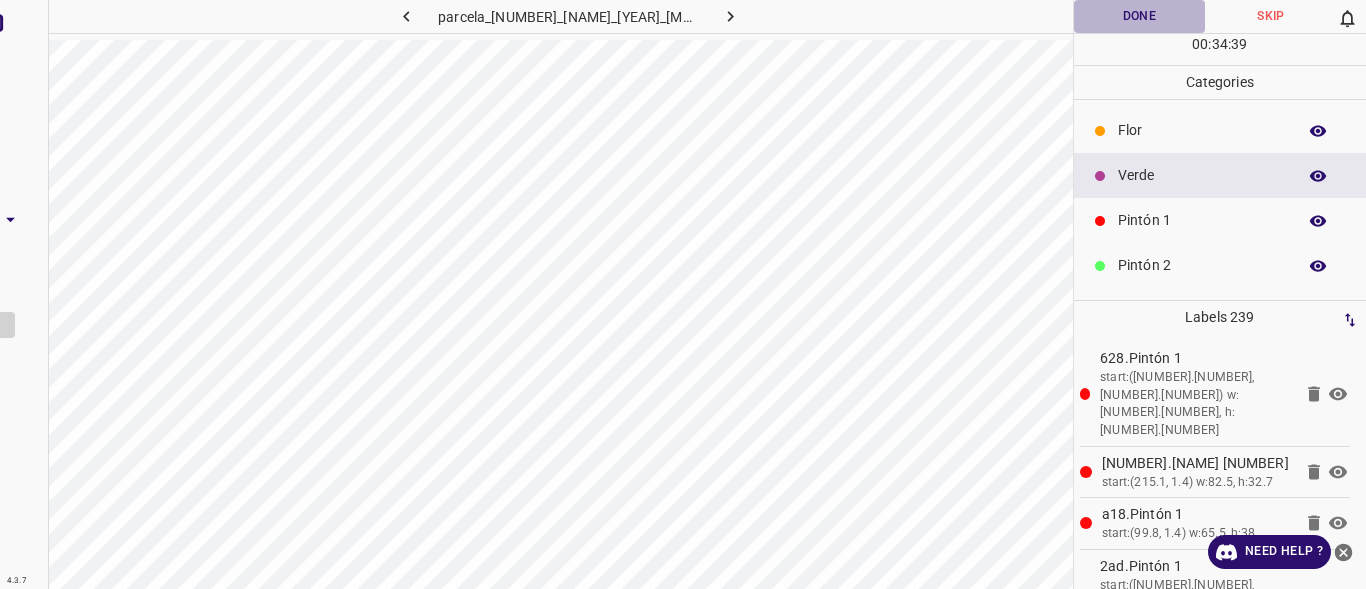 click on "Done" at bounding box center [1140, 16] 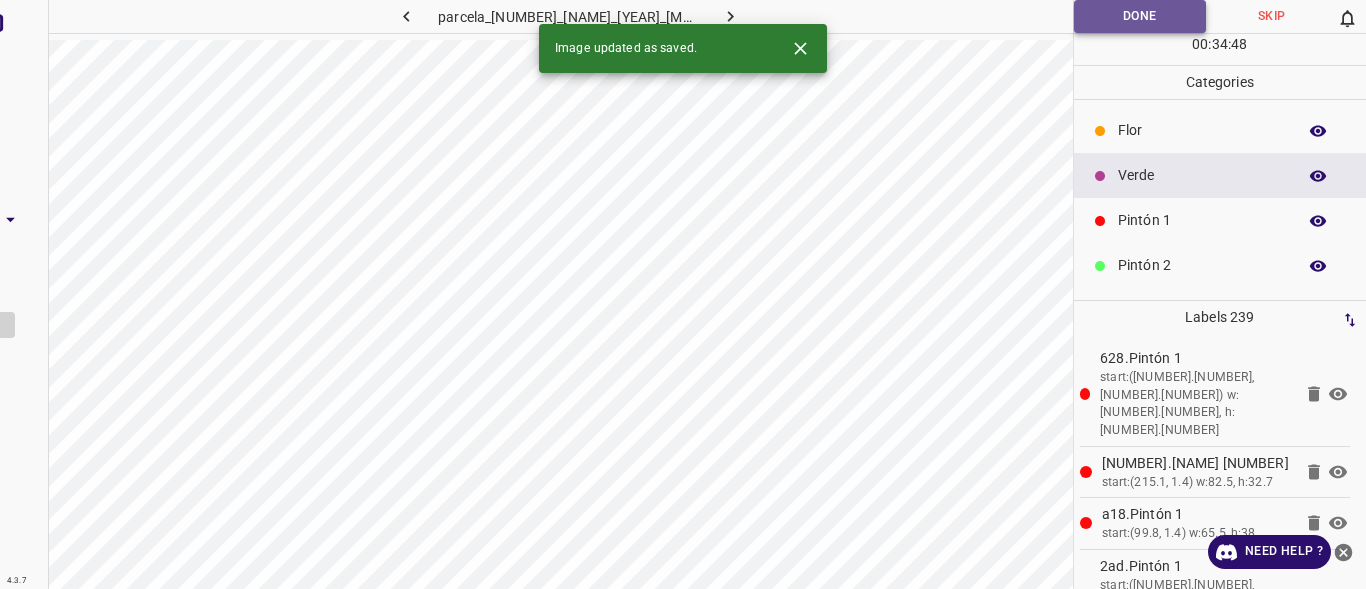 click on "Done" at bounding box center [1140, 16] 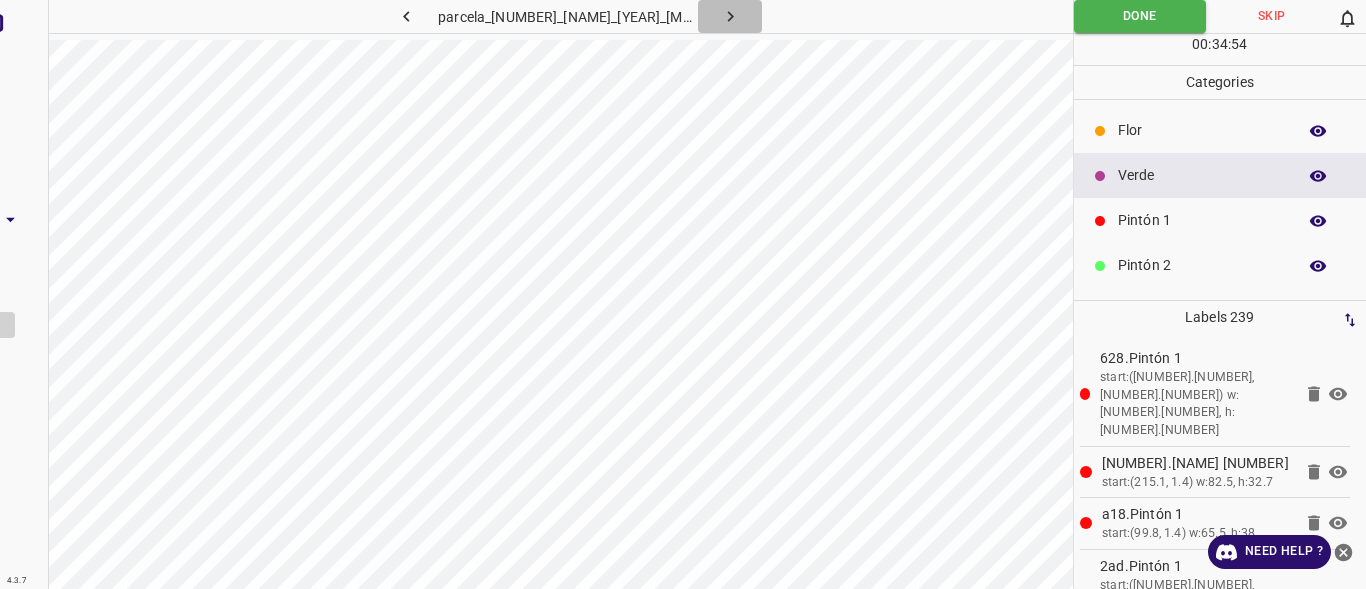 click 